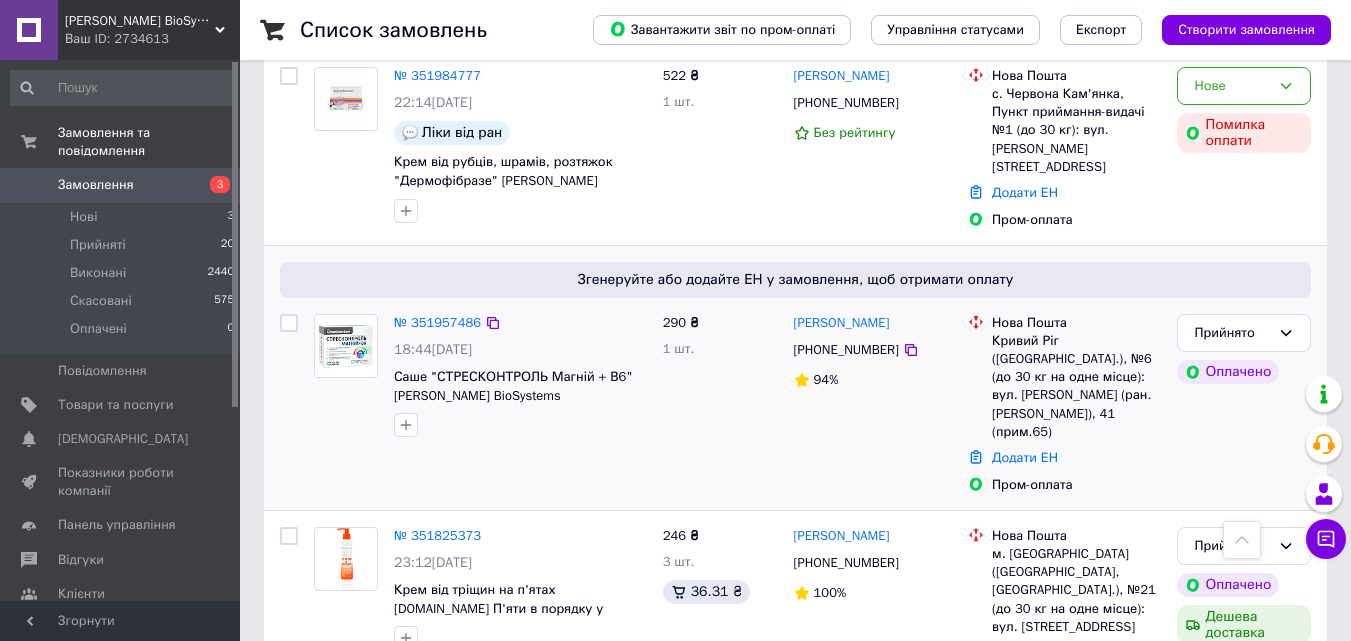 scroll, scrollTop: 400, scrollLeft: 0, axis: vertical 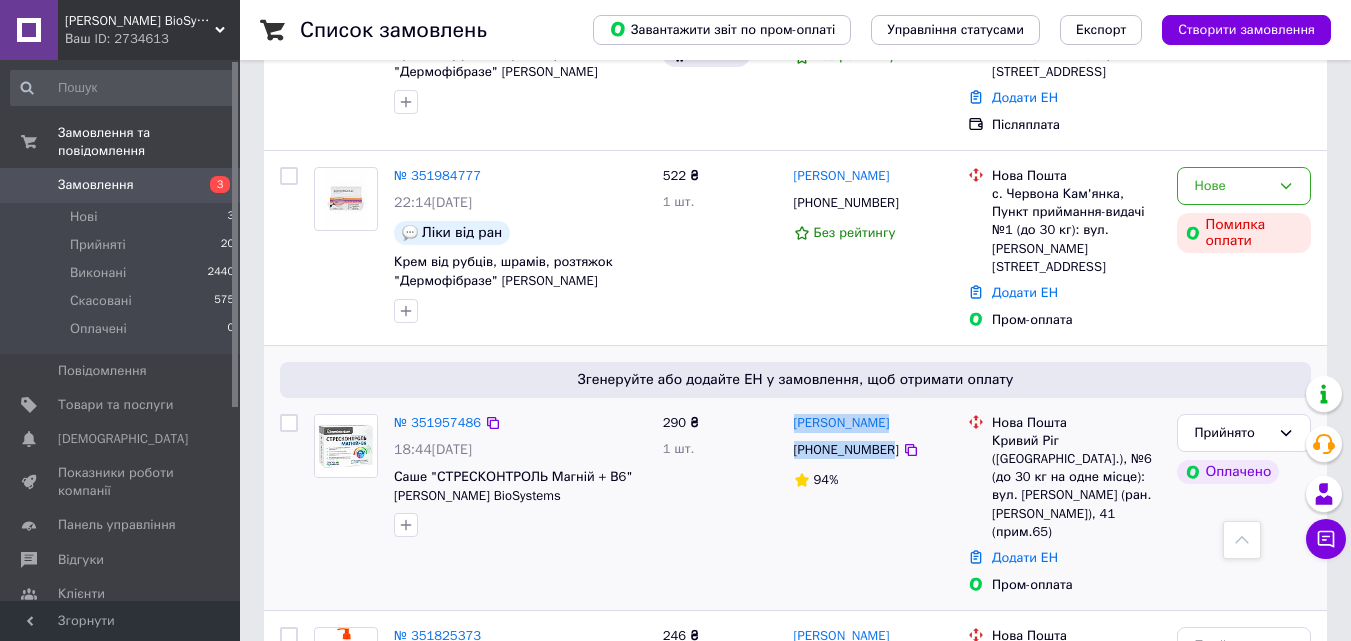 drag, startPoint x: 786, startPoint y: 398, endPoint x: 885, endPoint y: 427, distance: 103.16007 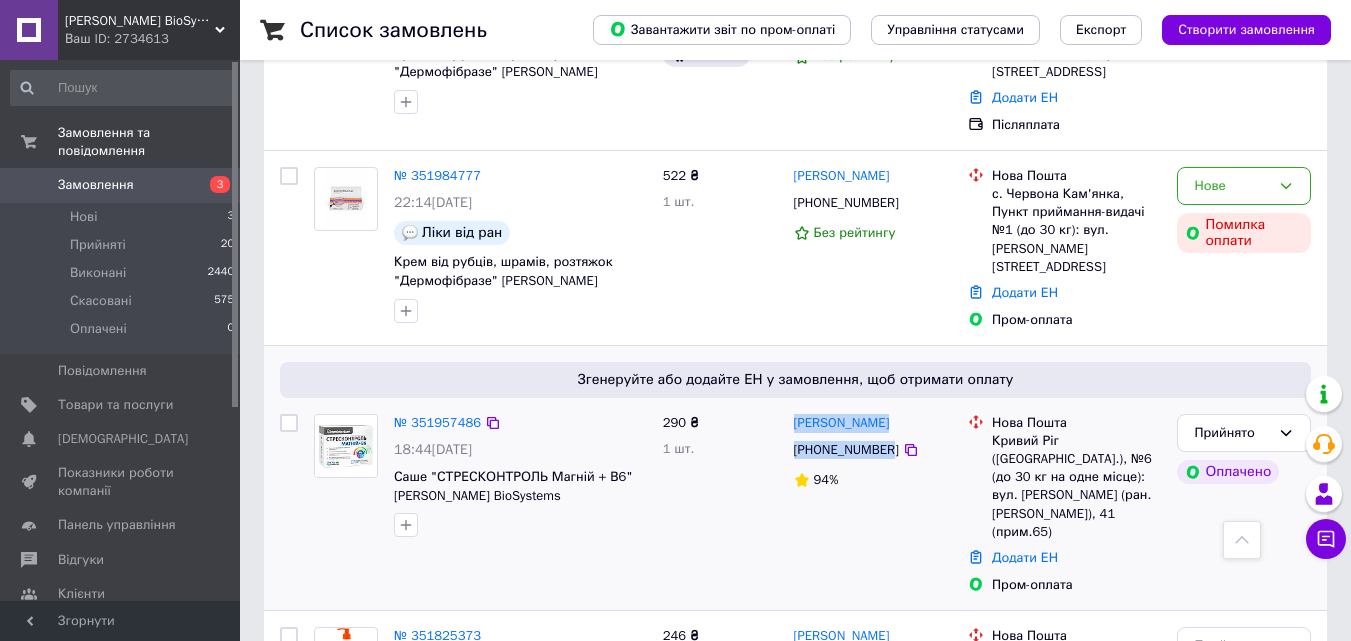 copy on "[PERSON_NAME] [PHONE_NUMBER]" 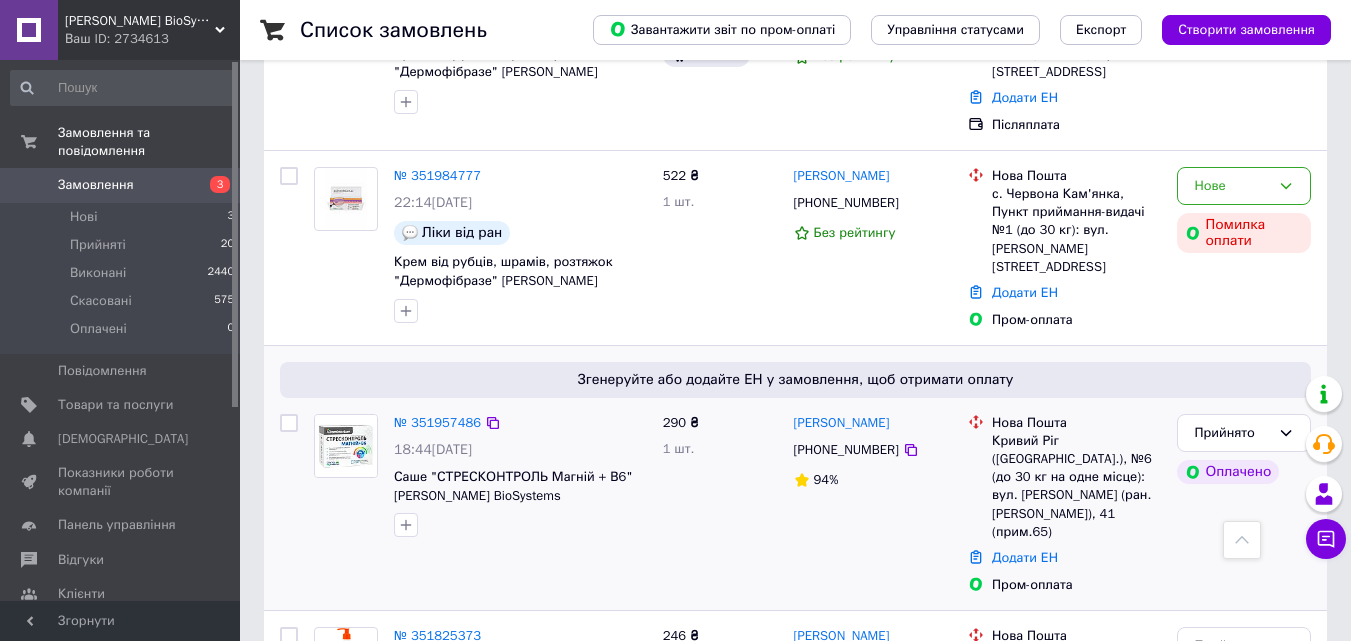 click on "290 ₴ 1 шт." at bounding box center (720, 504) 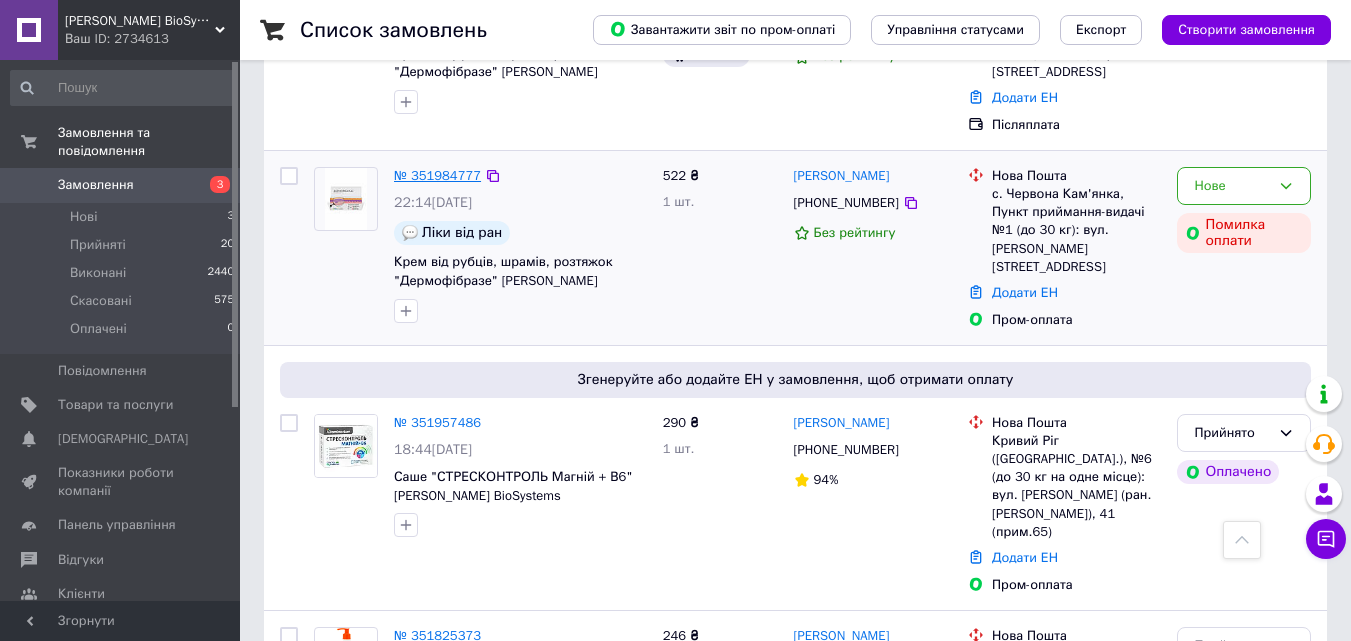 click on "№ 351984777" at bounding box center (437, 175) 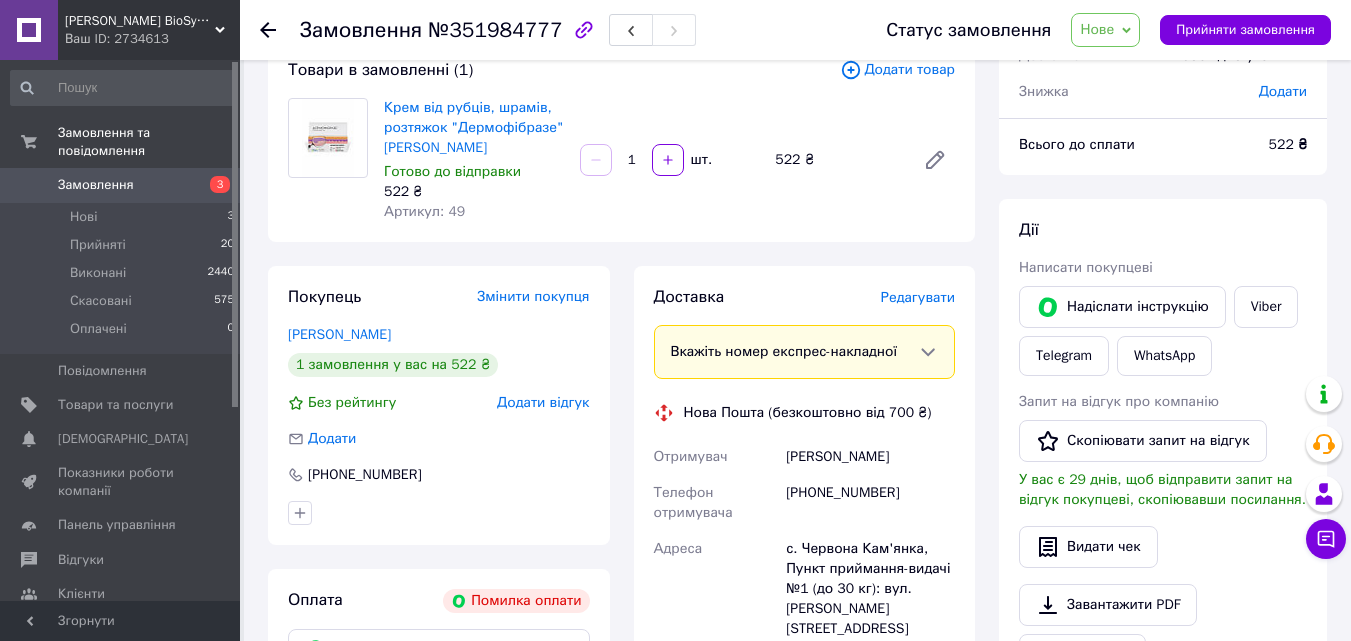 scroll, scrollTop: 100, scrollLeft: 0, axis: vertical 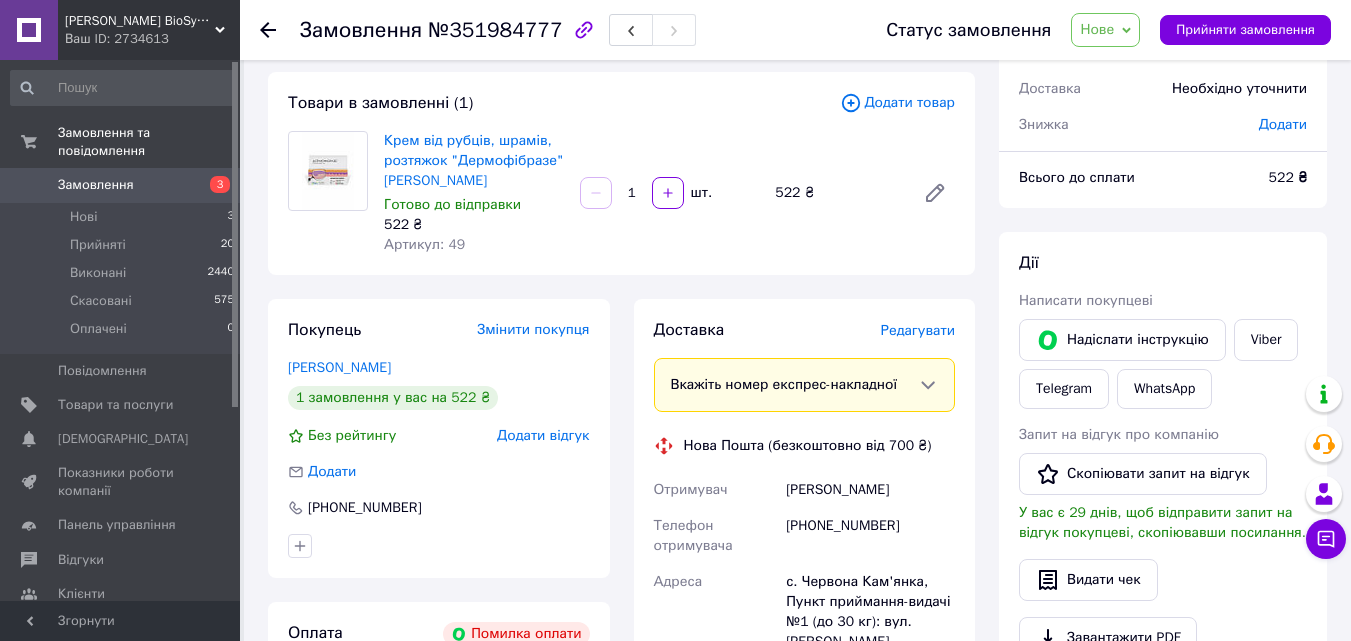 click on "Нове" at bounding box center [1097, 29] 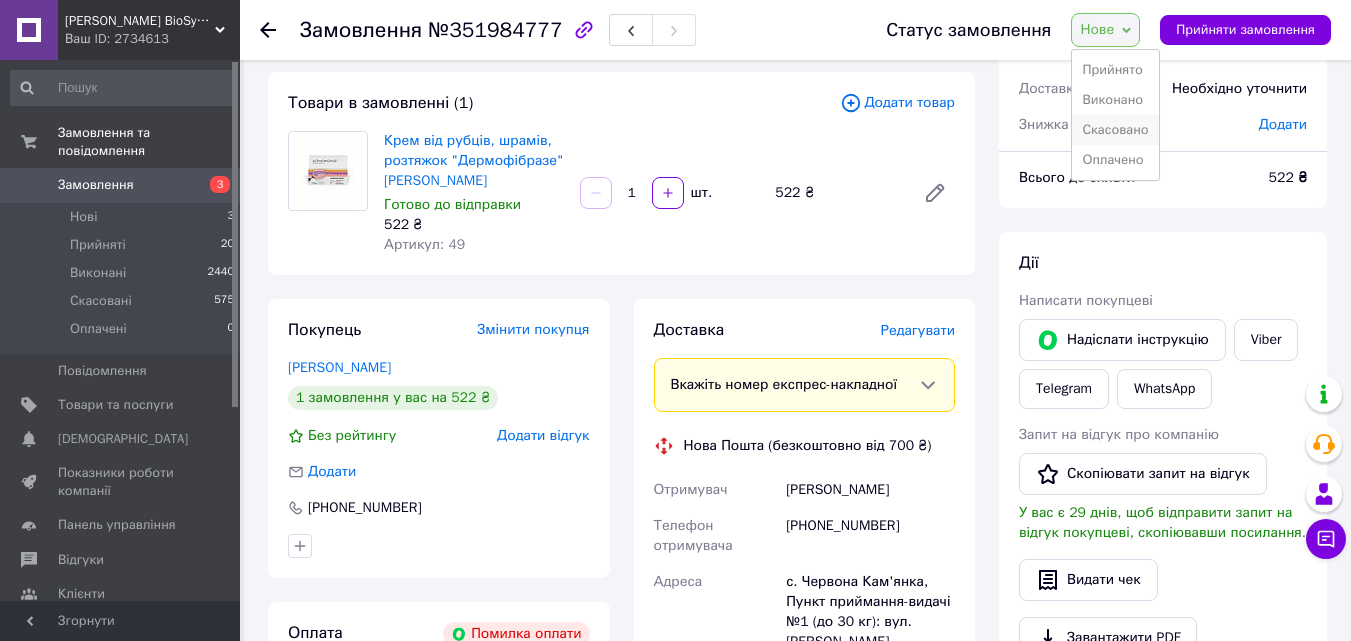 click on "Скасовано" at bounding box center [1115, 130] 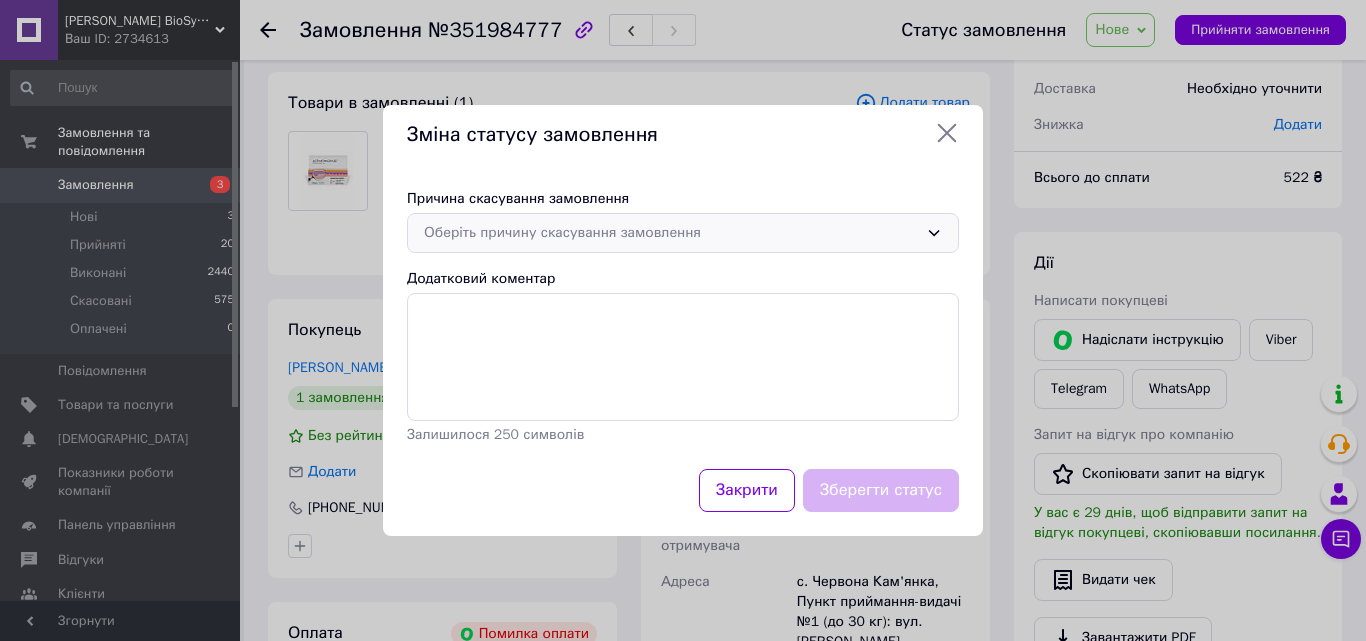 click on "Оберіть причину скасування замовлення" at bounding box center [671, 233] 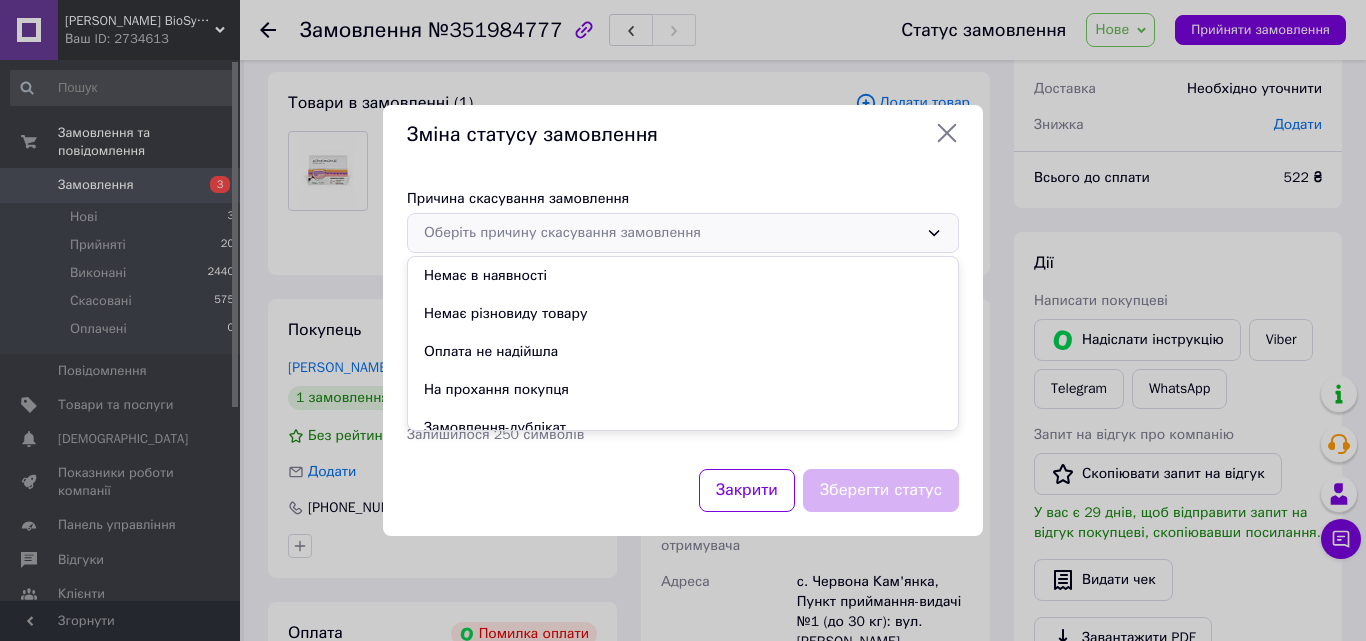 click on "На прохання покупця" at bounding box center [683, 390] 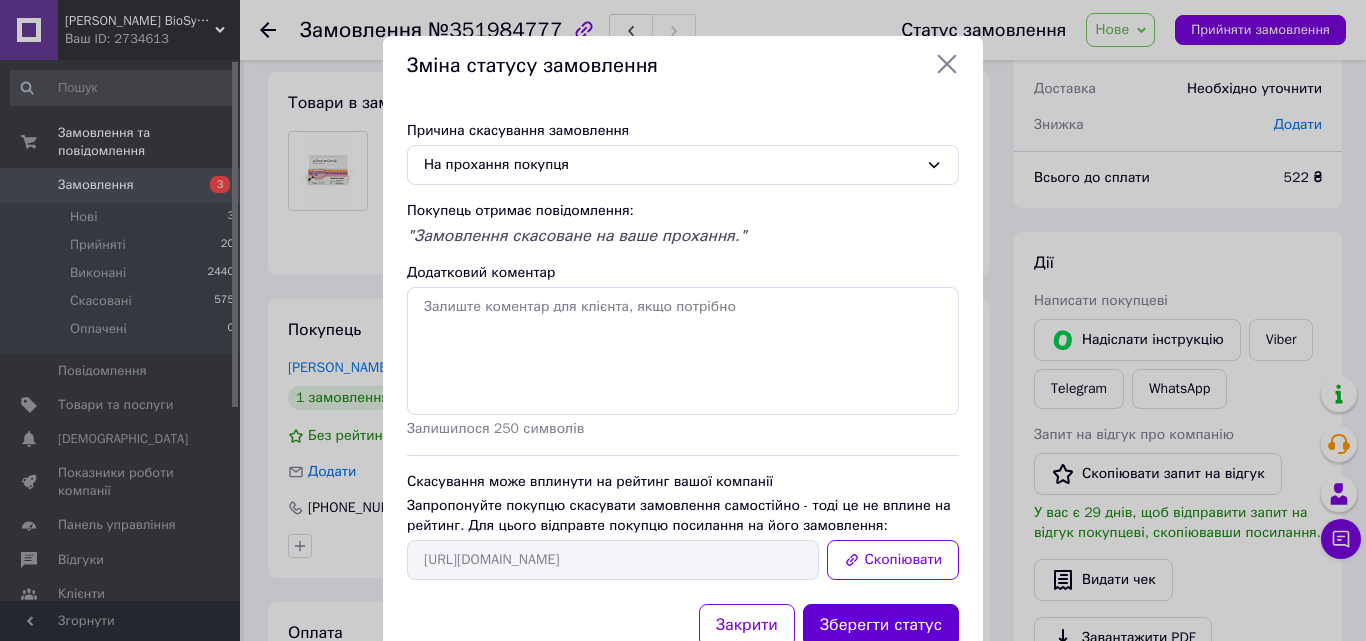 click on "Зберегти статус" at bounding box center (881, 625) 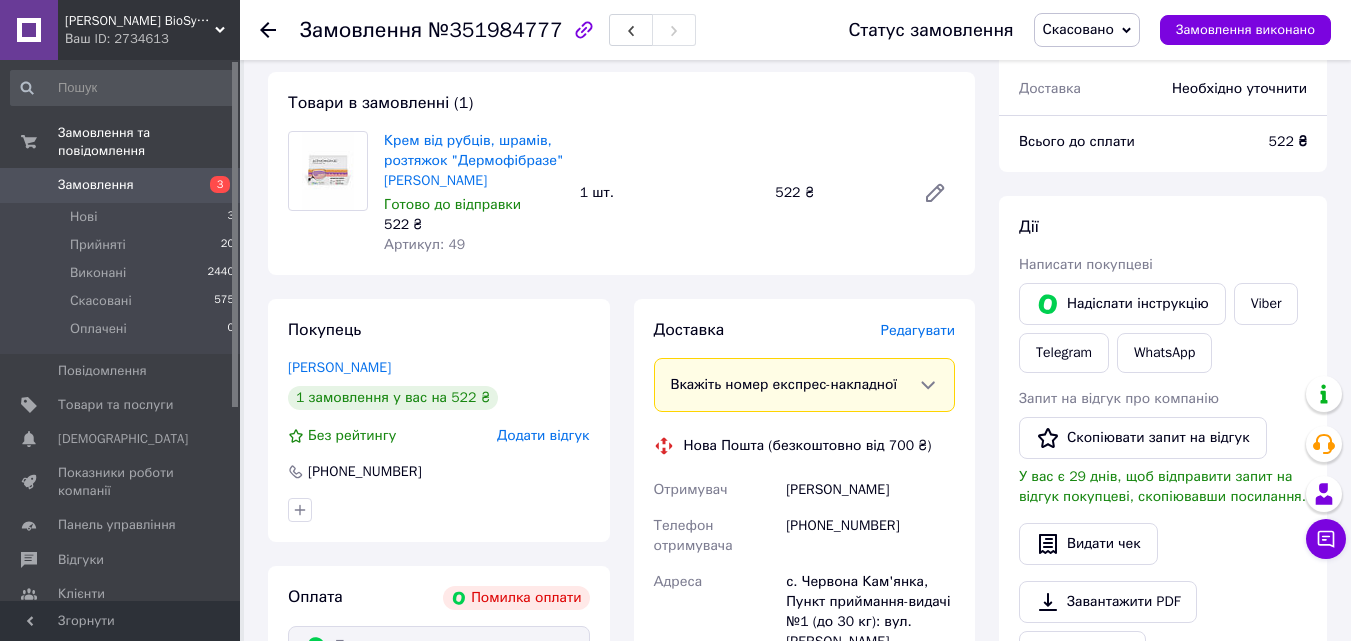 click 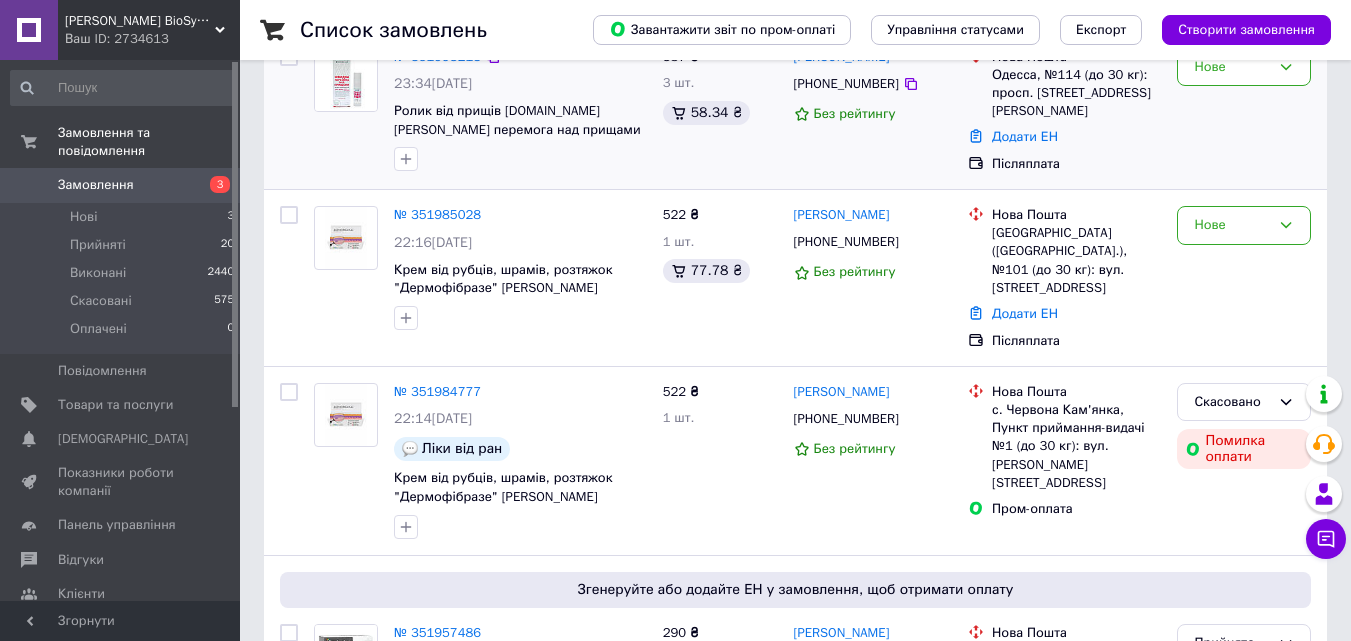 scroll, scrollTop: 200, scrollLeft: 0, axis: vertical 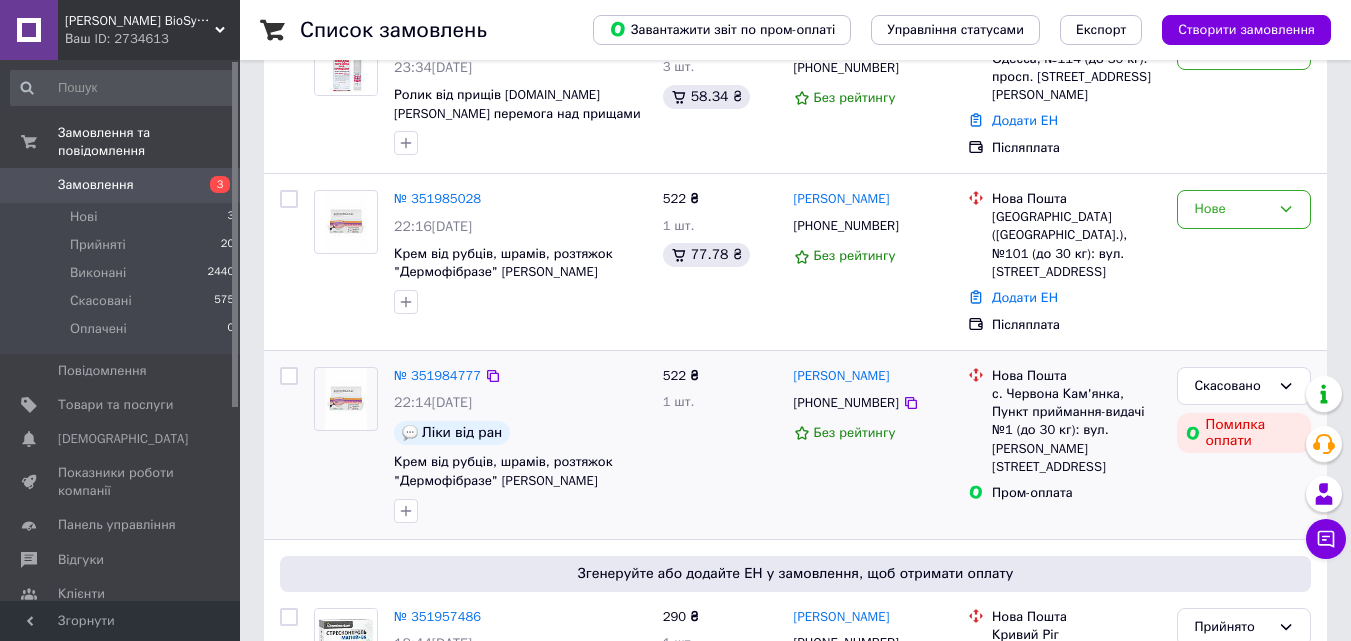 drag, startPoint x: 899, startPoint y: 351, endPoint x: 791, endPoint y: 347, distance: 108.07405 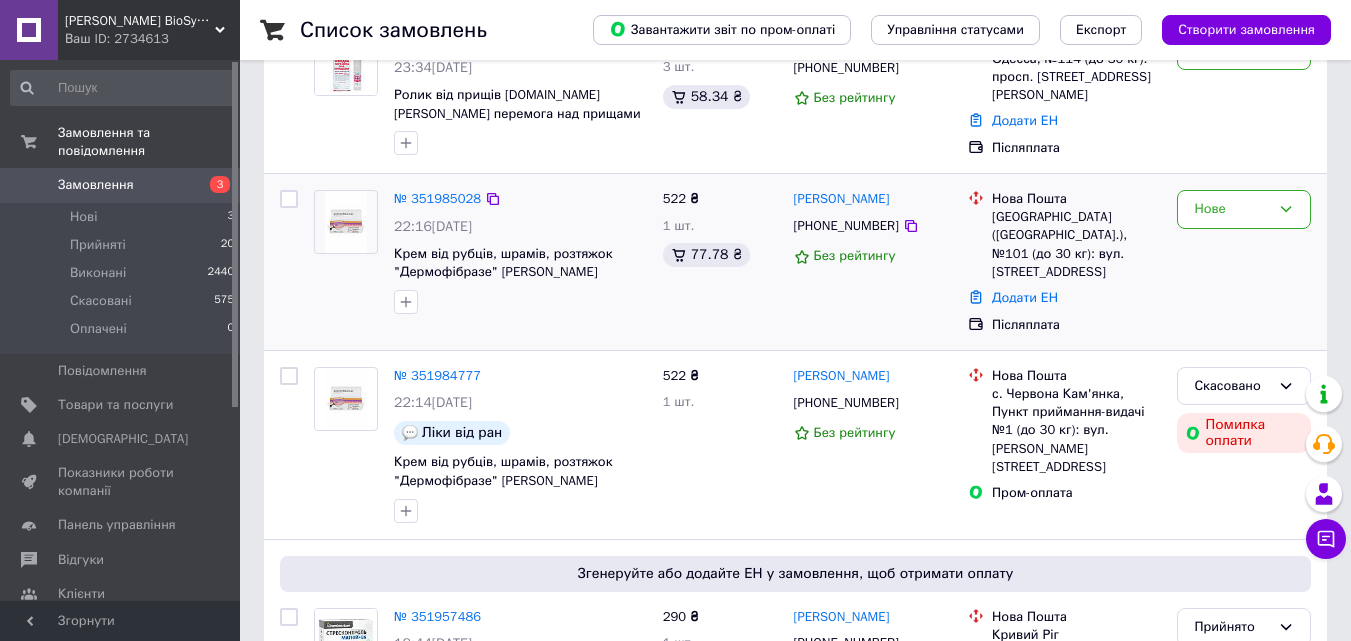 click on "[PERSON_NAME] [PHONE_NUMBER] Без рейтингу" at bounding box center (873, 262) 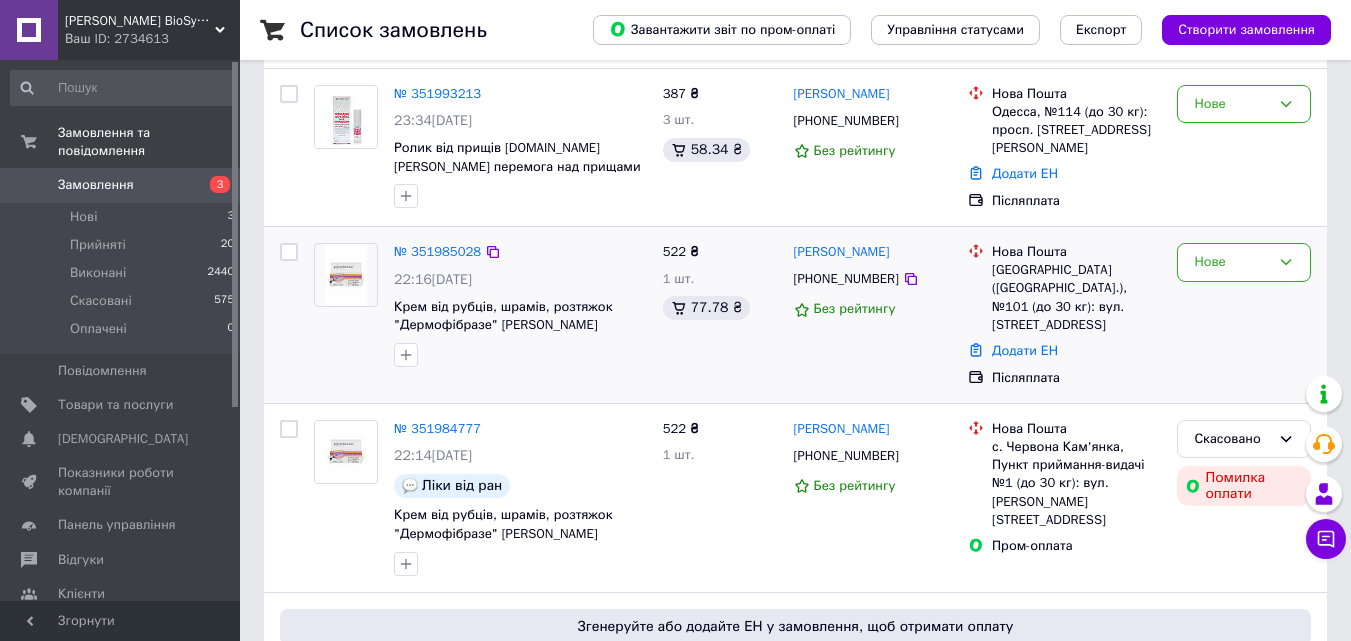 scroll, scrollTop: 100, scrollLeft: 0, axis: vertical 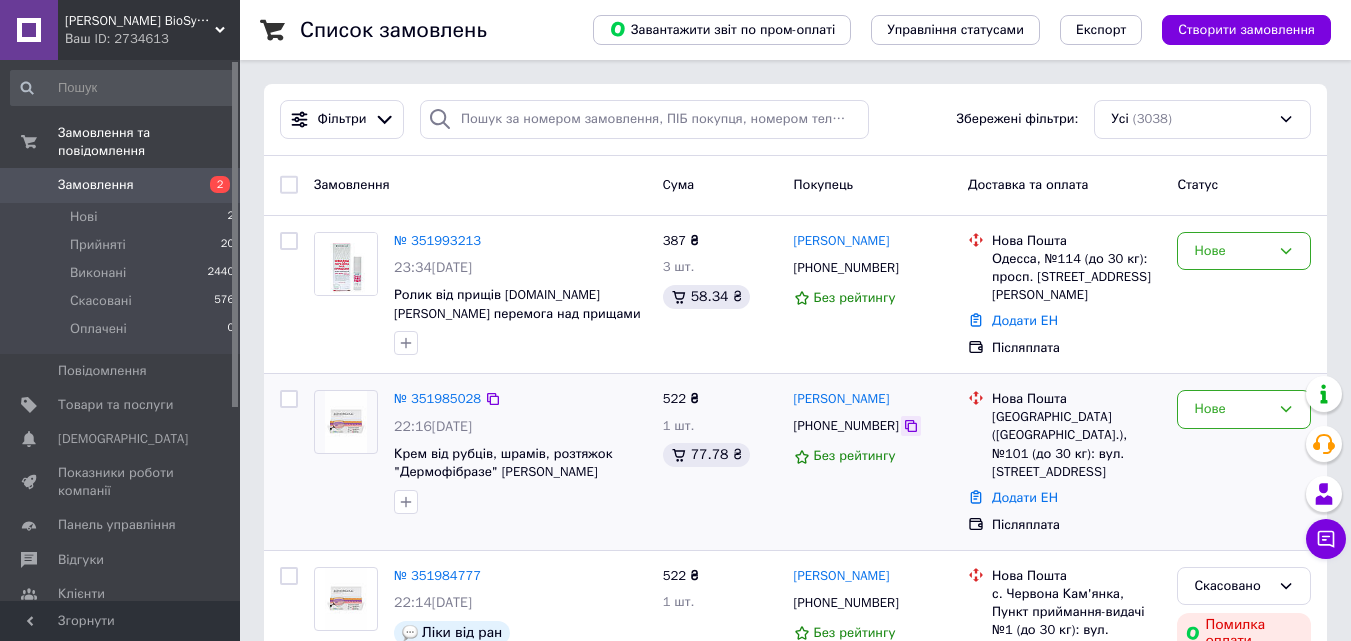 click 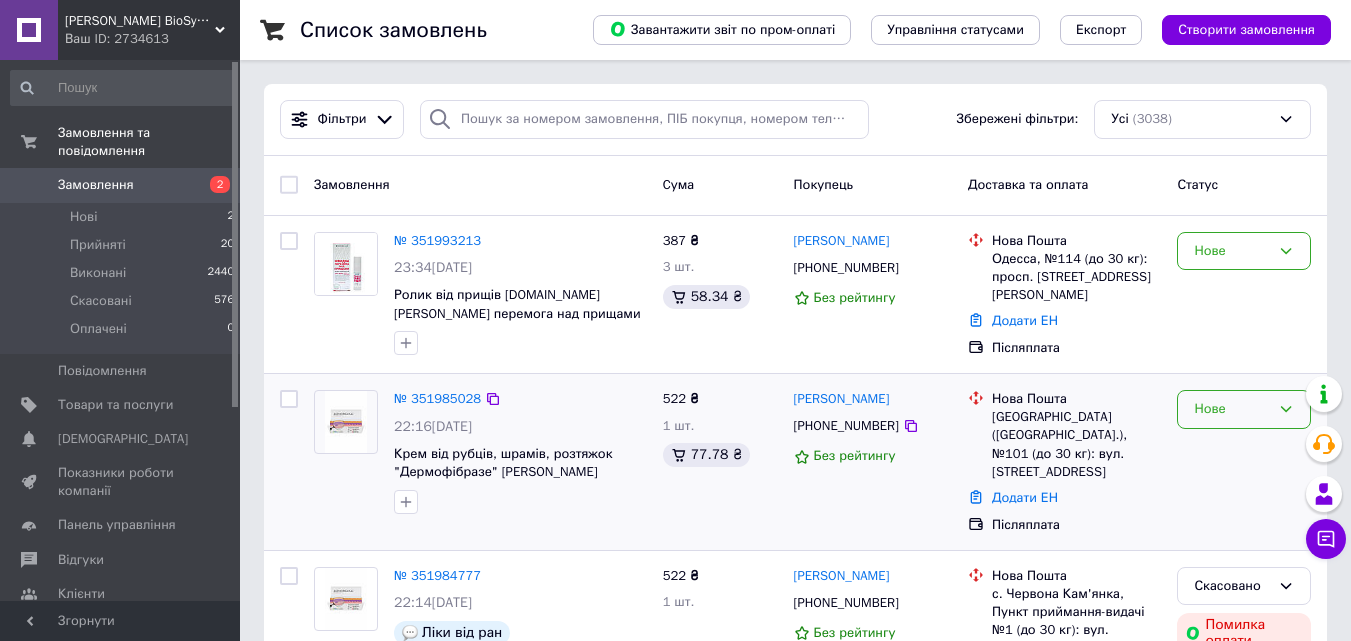 click on "Нове" at bounding box center [1232, 409] 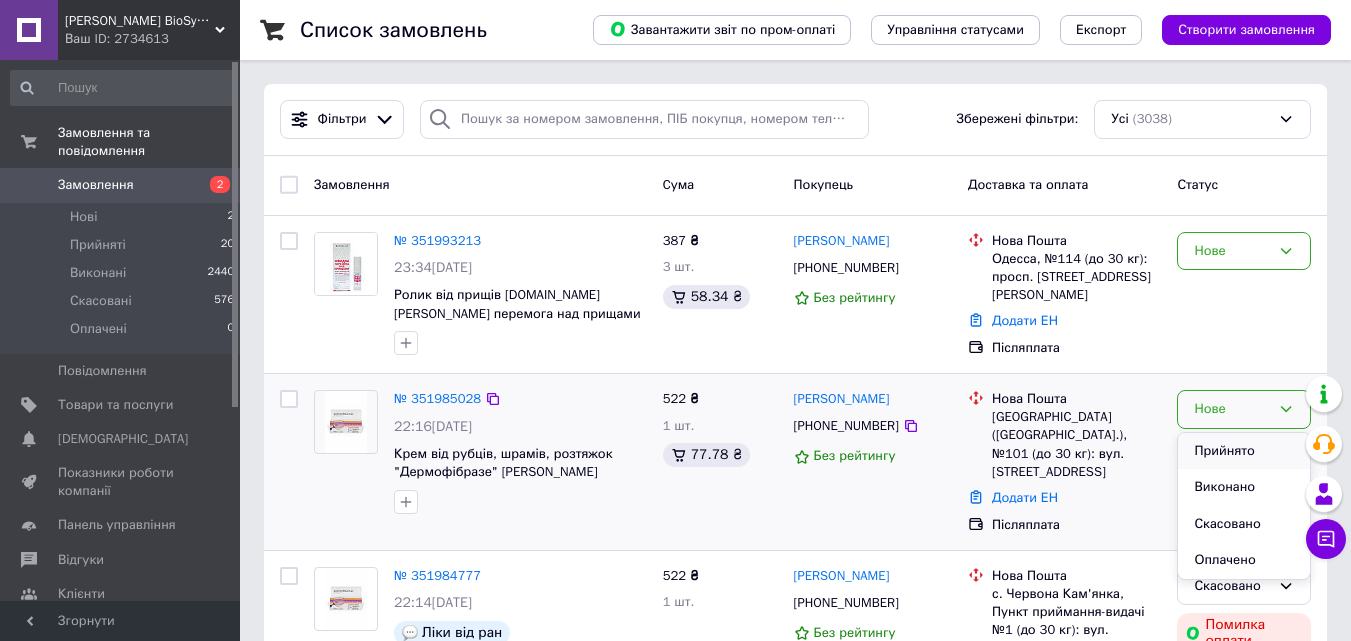 click on "Прийнято" at bounding box center [1244, 451] 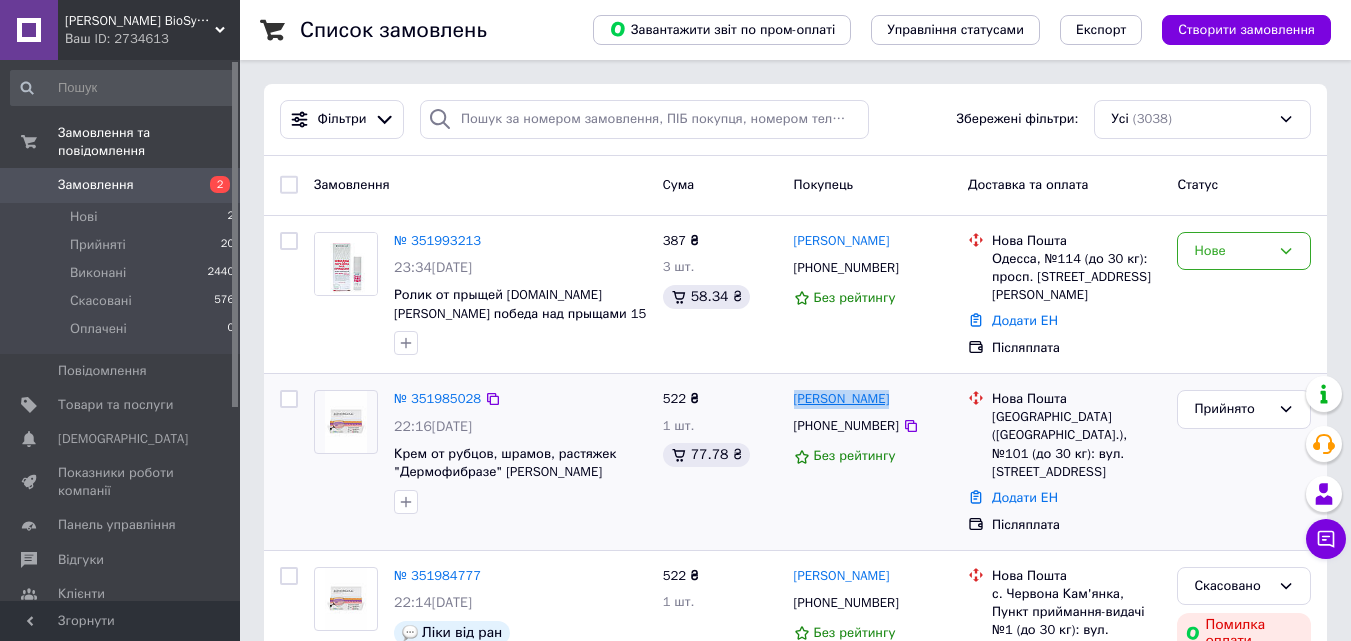 drag, startPoint x: 895, startPoint y: 405, endPoint x: 796, endPoint y: 402, distance: 99.04544 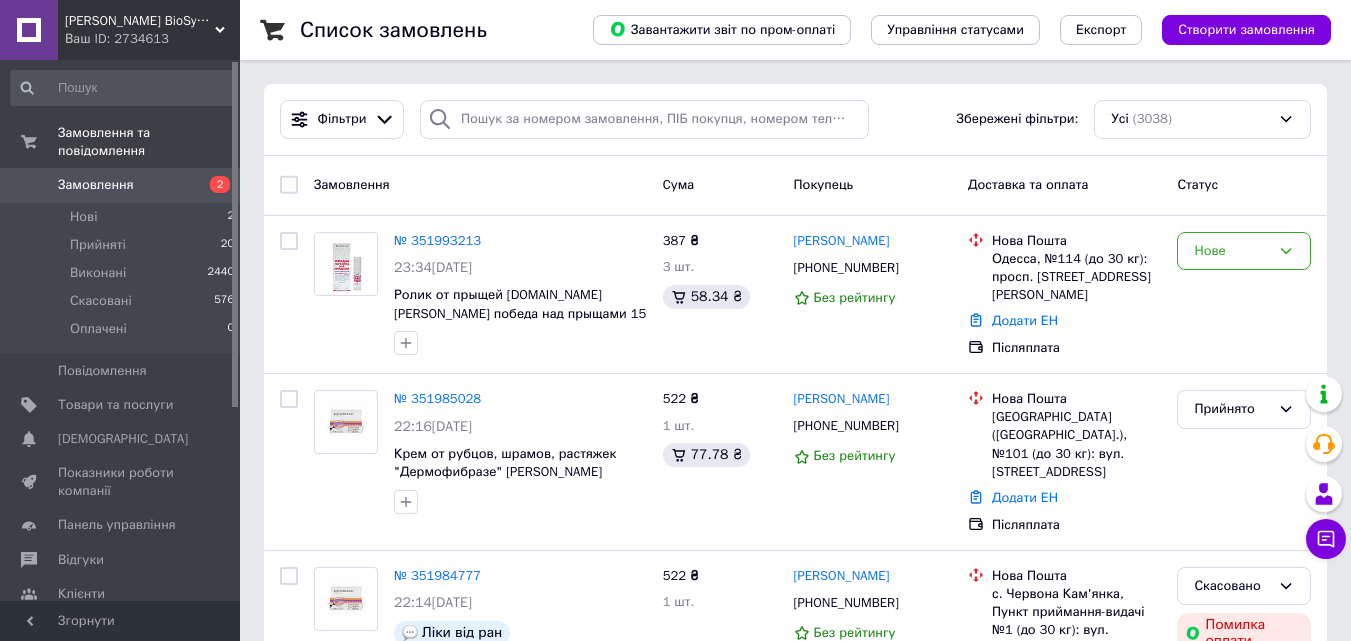 click on "Cума" at bounding box center [720, 185] 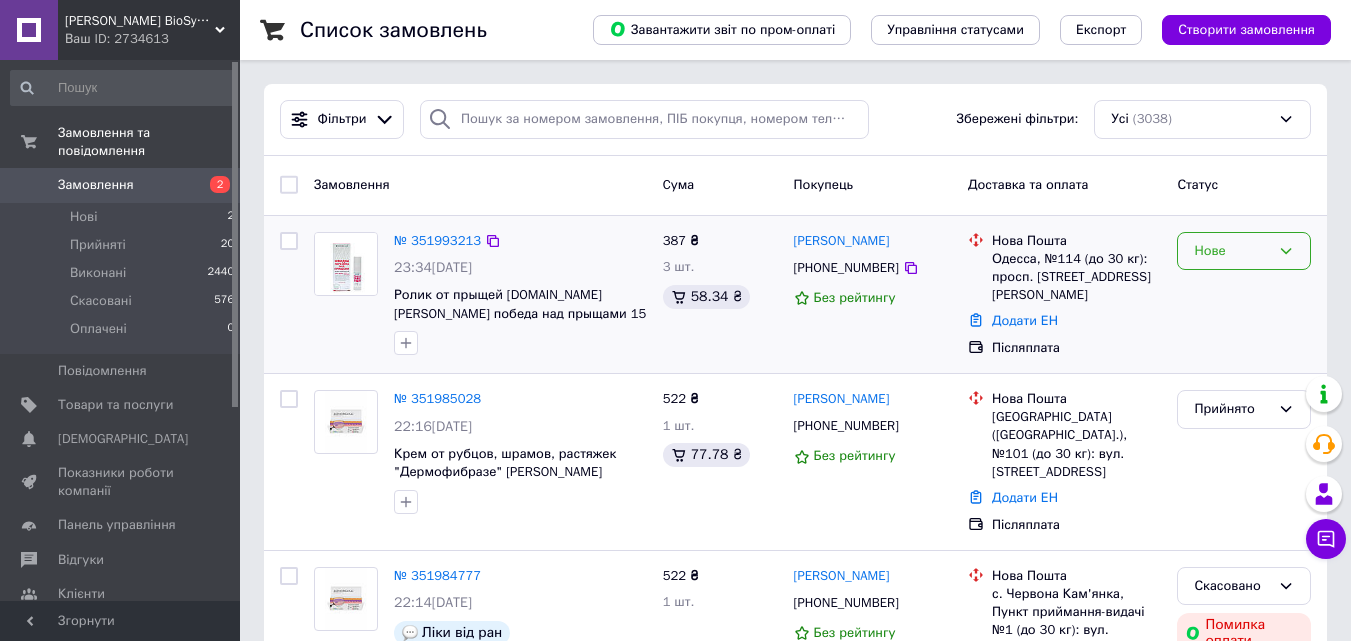 click on "Нове" at bounding box center [1232, 251] 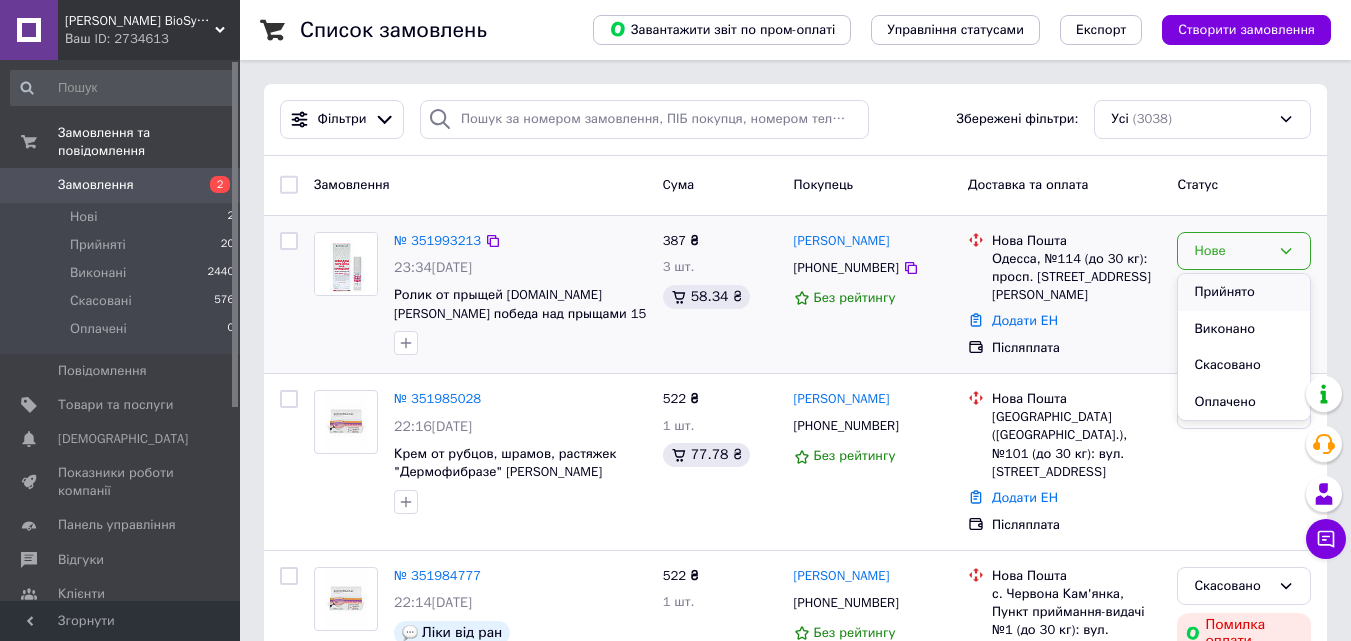 click on "Прийнято" at bounding box center (1244, 292) 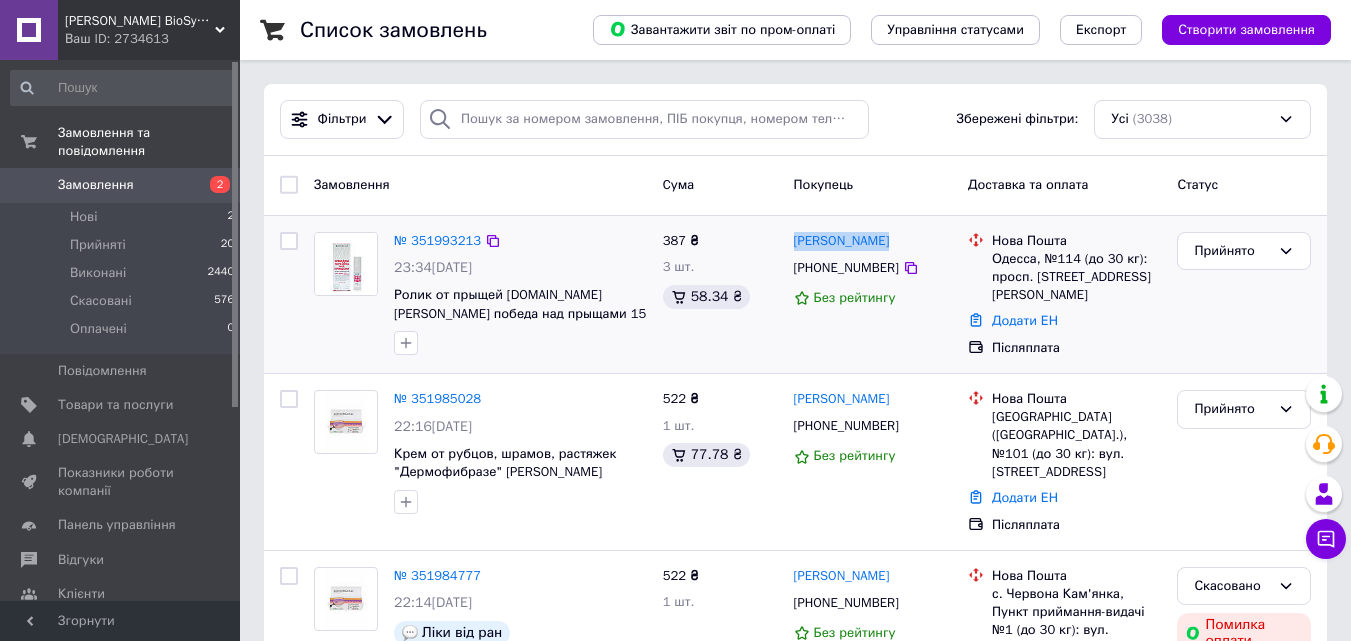 drag, startPoint x: 906, startPoint y: 238, endPoint x: 795, endPoint y: 230, distance: 111.28792 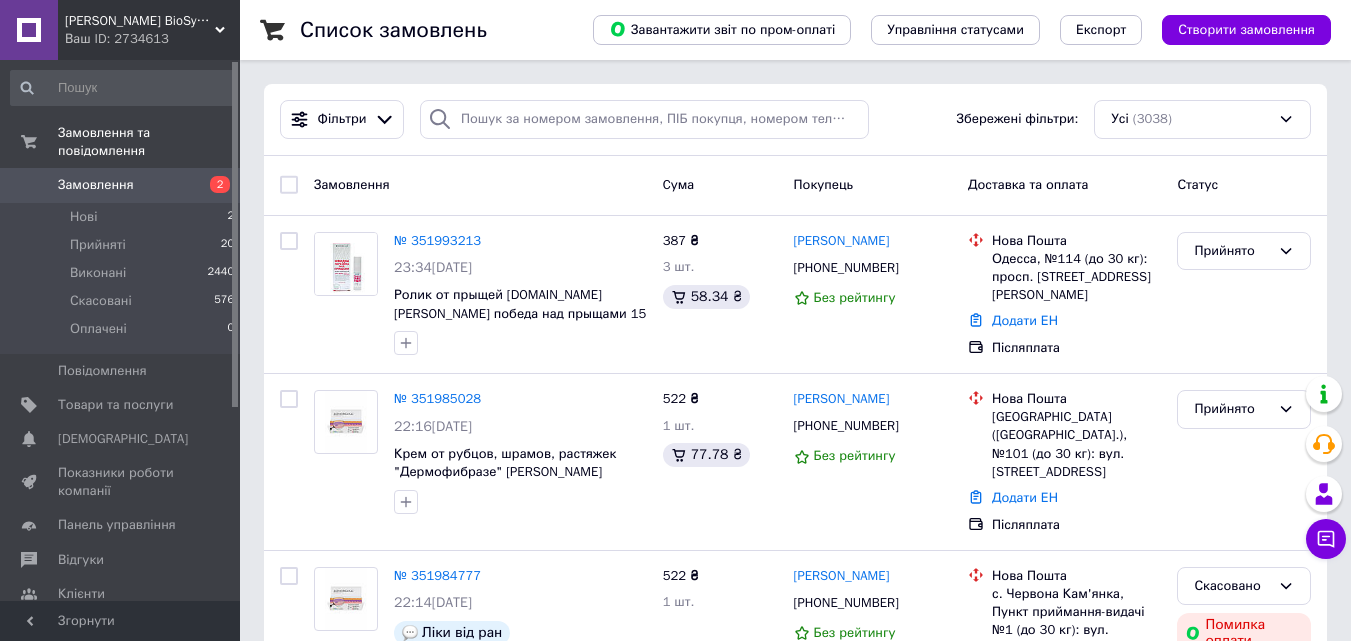 click on "Замовлення" at bounding box center (480, 185) 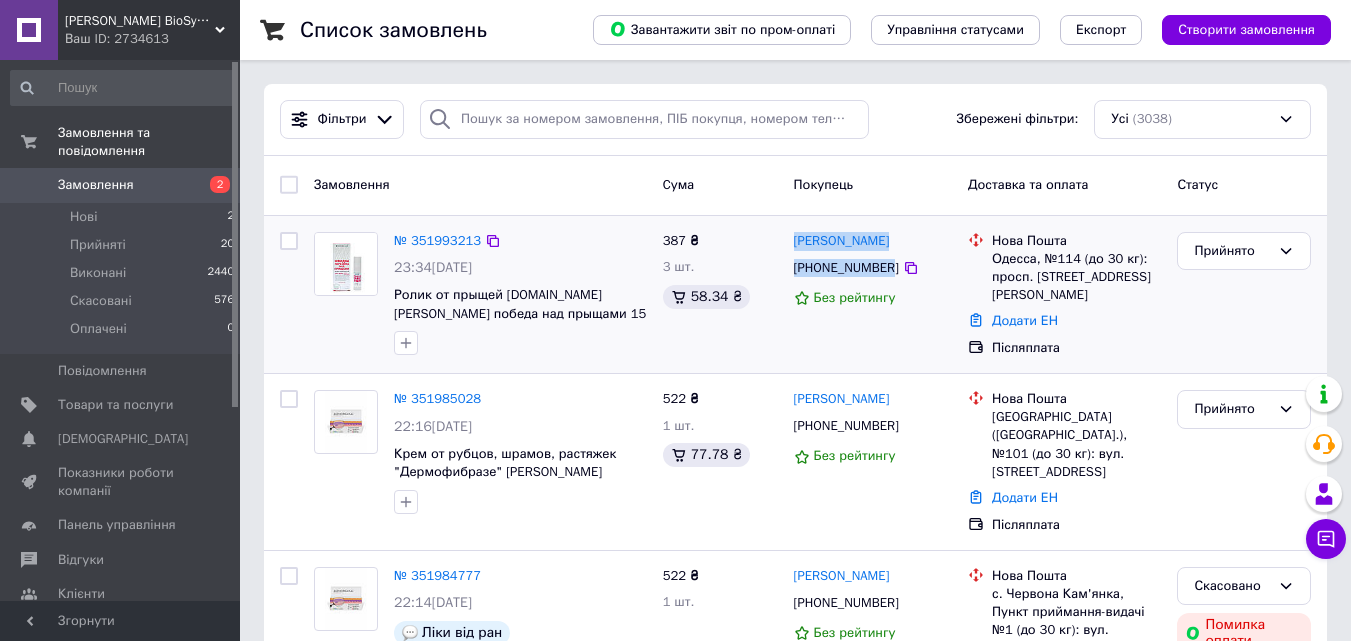 drag, startPoint x: 789, startPoint y: 241, endPoint x: 884, endPoint y: 260, distance: 96.88137 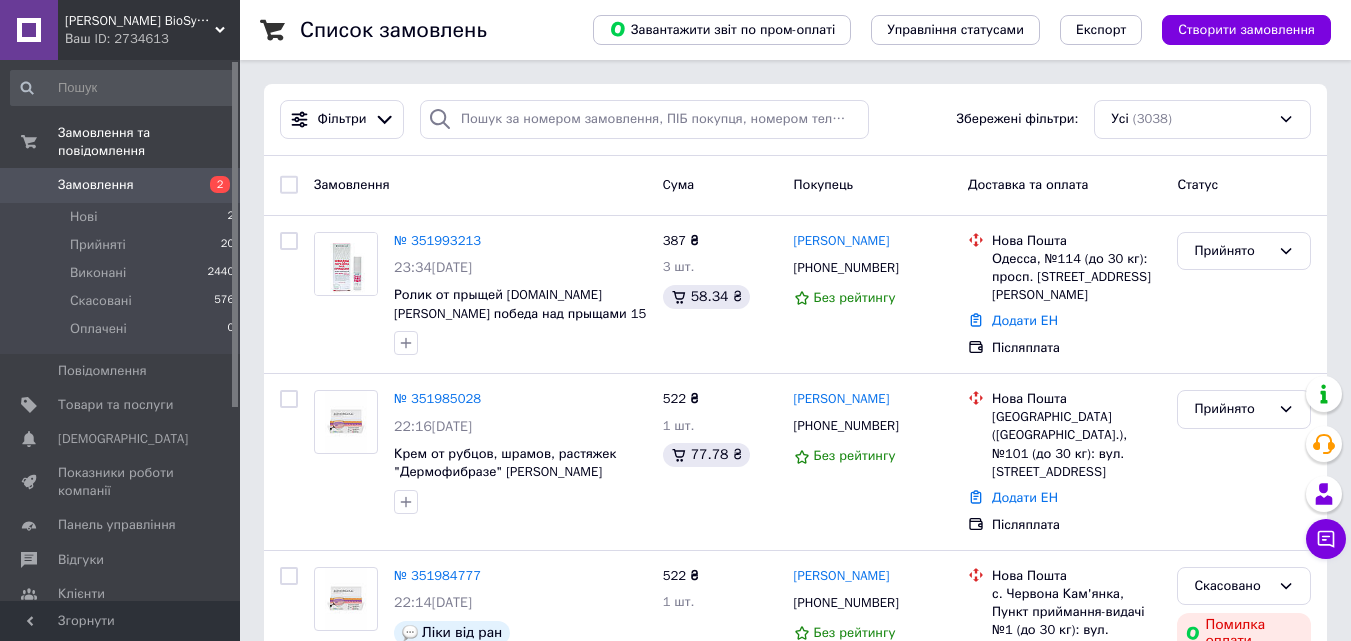 click on "Замовлення" at bounding box center [480, 185] 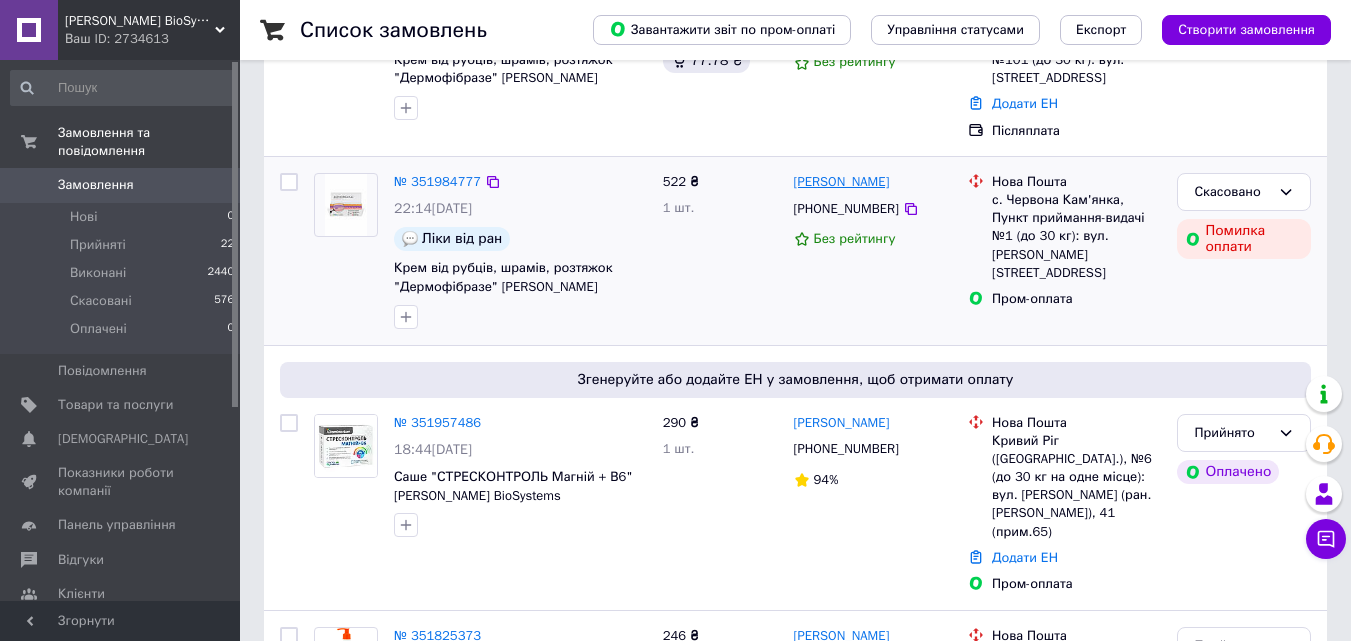 scroll, scrollTop: 400, scrollLeft: 0, axis: vertical 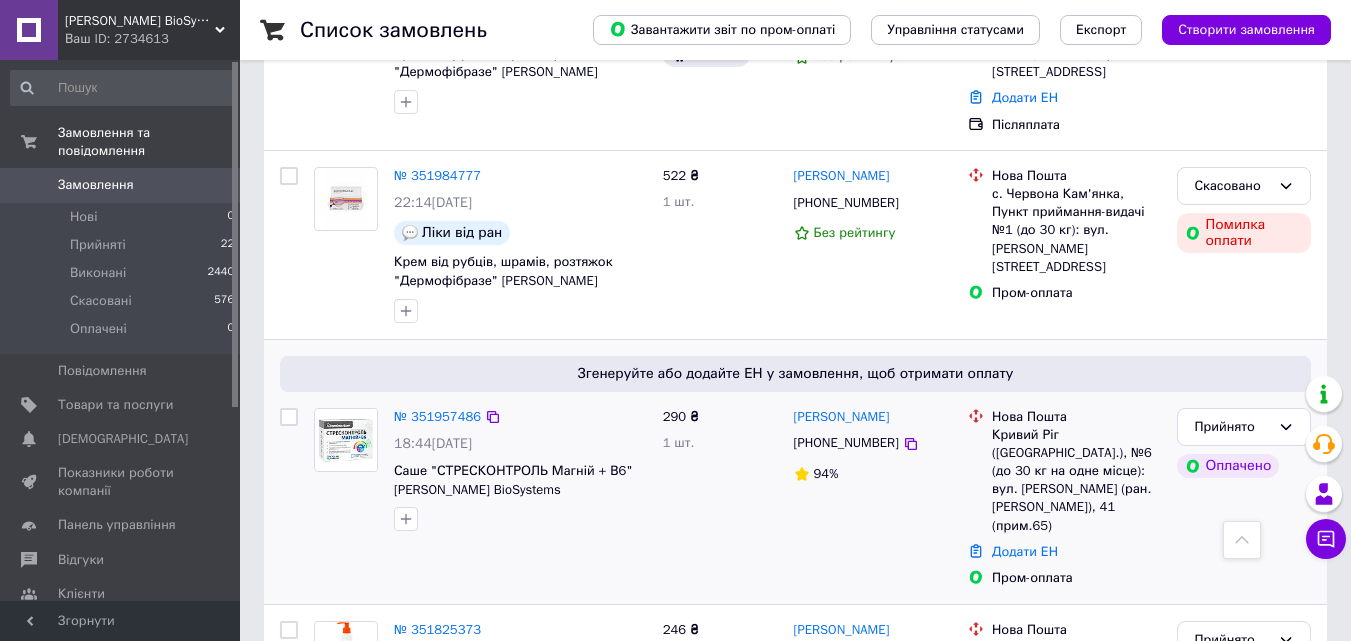 click on "[PERSON_NAME] [PHONE_NUMBER] 94%" at bounding box center (873, 498) 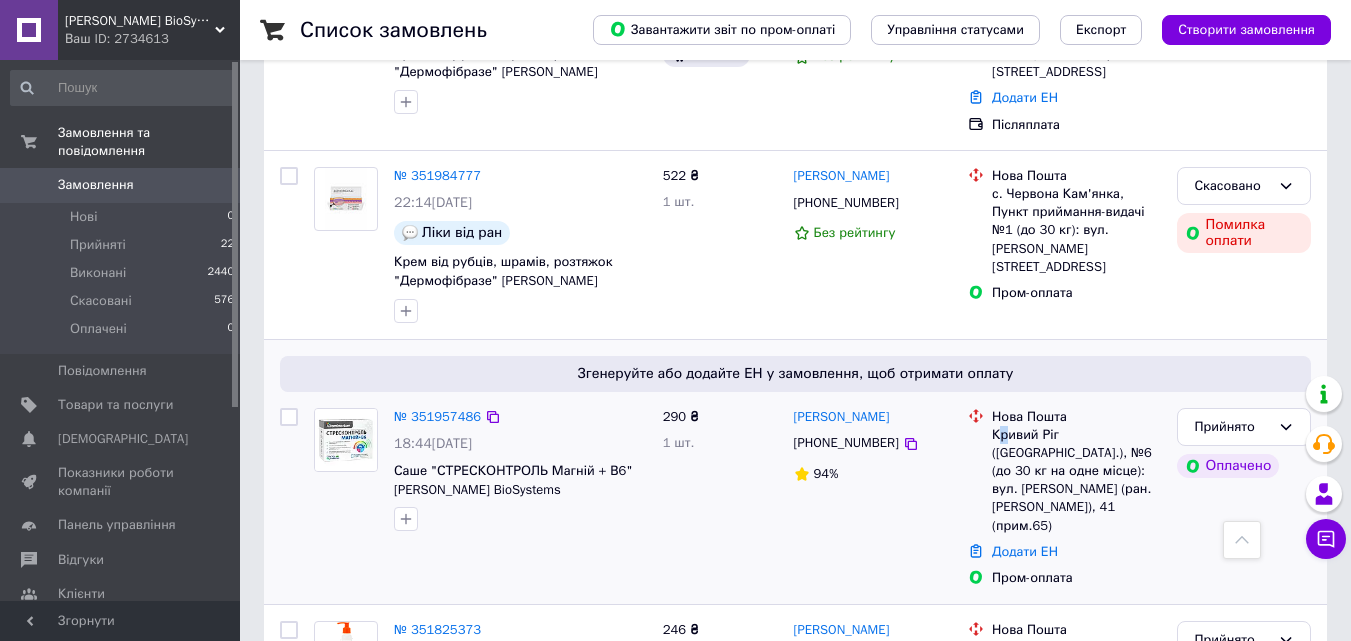 drag, startPoint x: 996, startPoint y: 419, endPoint x: 1005, endPoint y: 425, distance: 10.816654 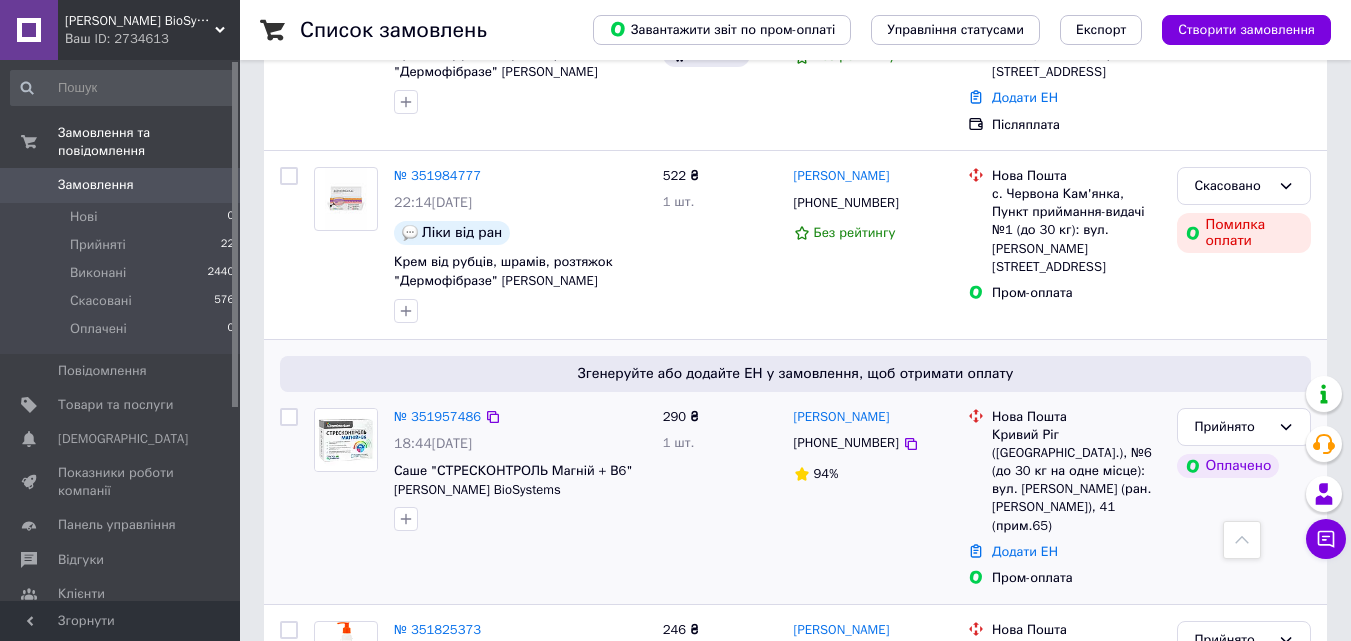 click on "Кривий Ріг ([GEOGRAPHIC_DATA].), №6 (до 30 кг на одне місце): вул. [PERSON_NAME] (ран. [PERSON_NAME]), 41 (прим.65)" at bounding box center (1076, 480) 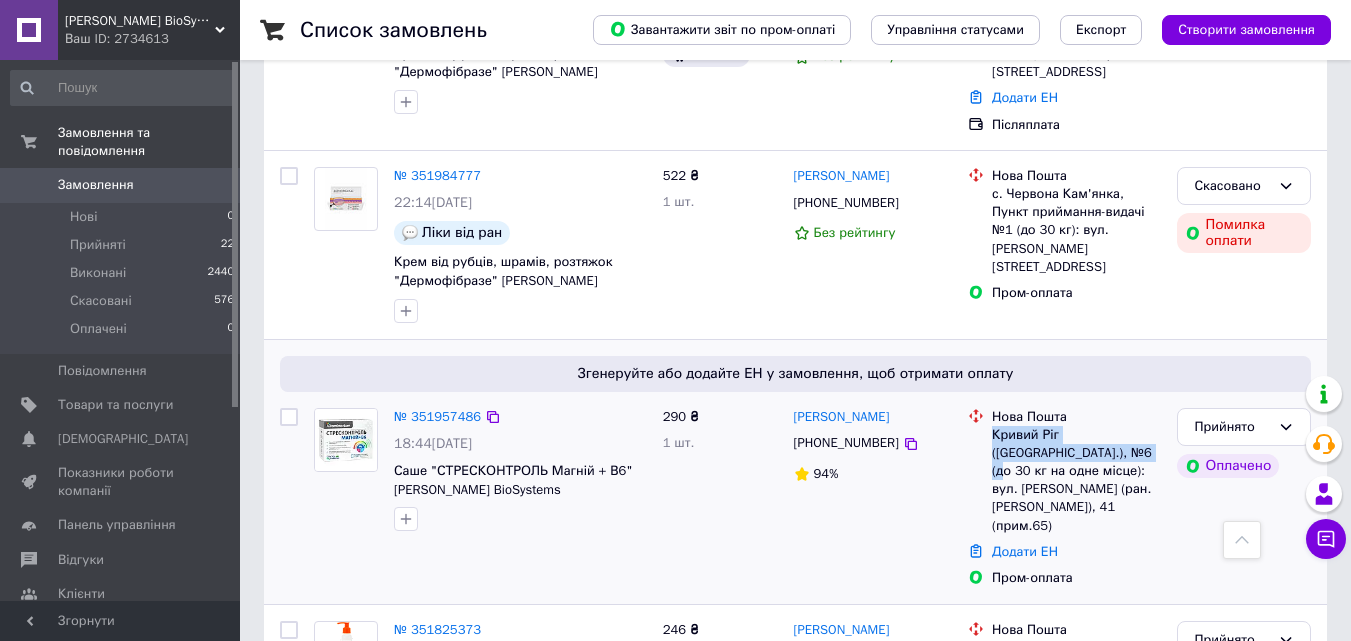 drag, startPoint x: 993, startPoint y: 418, endPoint x: 1013, endPoint y: 450, distance: 37.735924 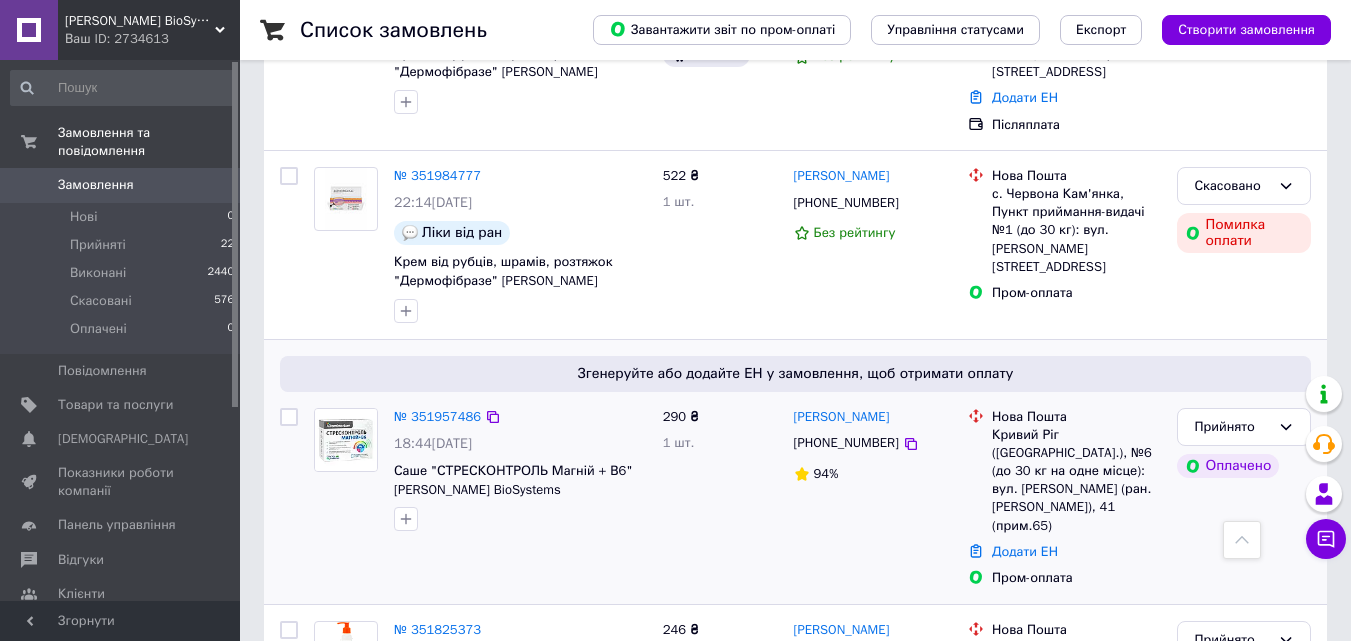 click on "290 ₴ 1 шт." at bounding box center [720, 498] 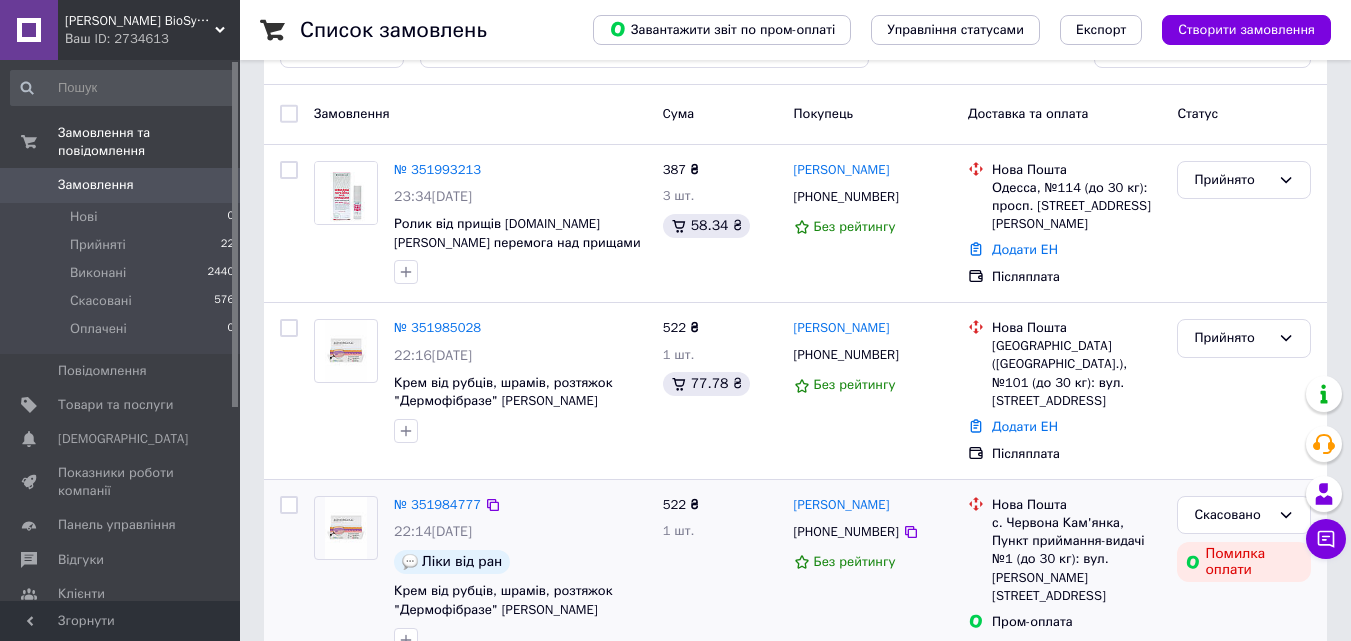 scroll, scrollTop: 100, scrollLeft: 0, axis: vertical 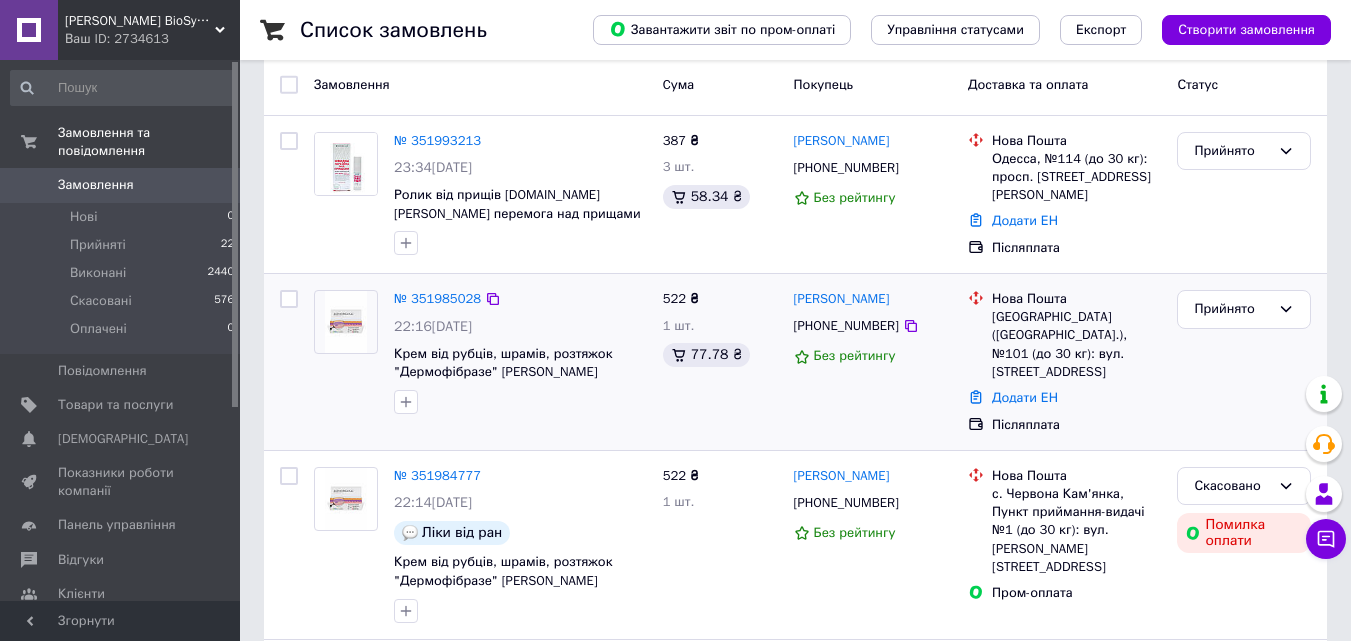 click on "[PERSON_NAME] [PHONE_NUMBER] Без рейтингу" at bounding box center (873, 362) 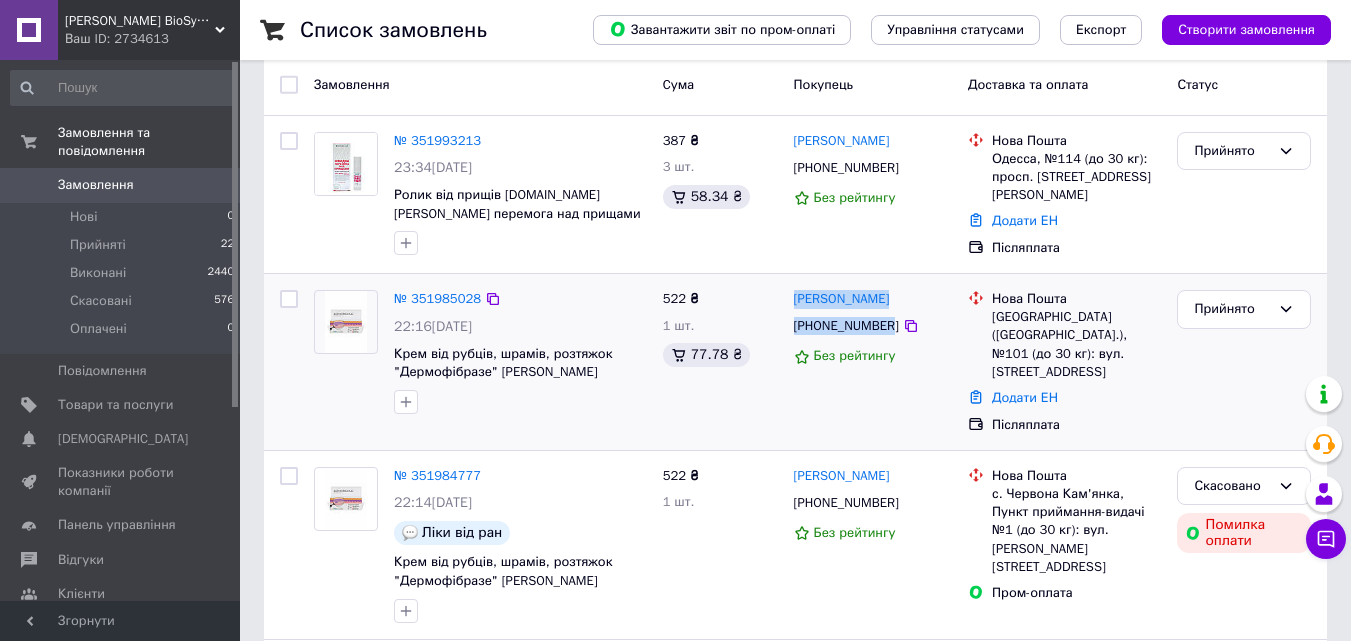 drag, startPoint x: 788, startPoint y: 299, endPoint x: 886, endPoint y: 325, distance: 101.390335 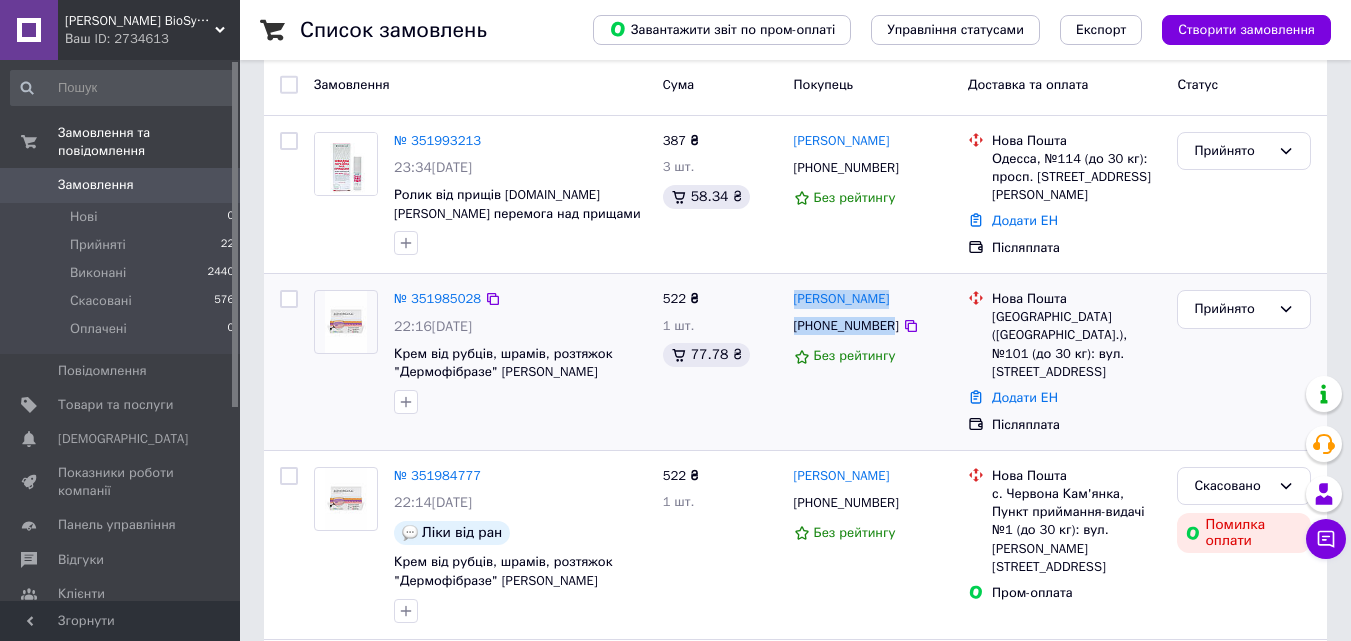 click on "Без рейтингу" at bounding box center (873, 356) 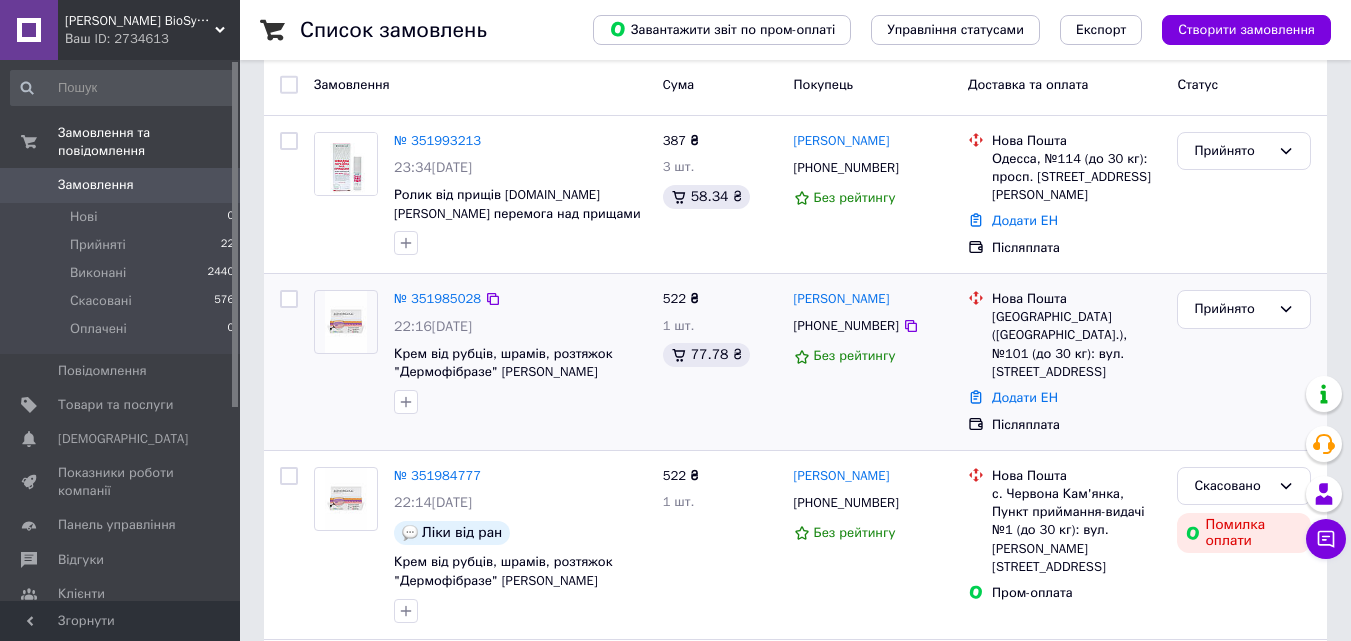 drag, startPoint x: 902, startPoint y: 323, endPoint x: 885, endPoint y: 352, distance: 33.61547 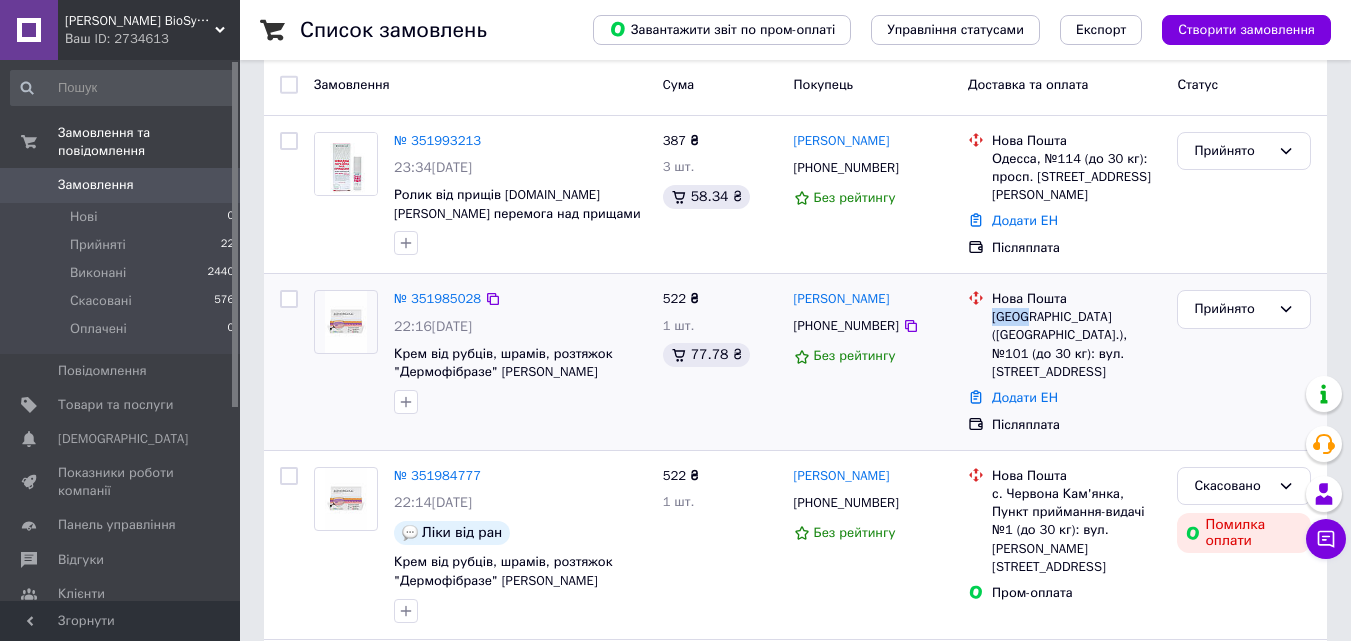 drag, startPoint x: 993, startPoint y: 318, endPoint x: 1021, endPoint y: 317, distance: 28.01785 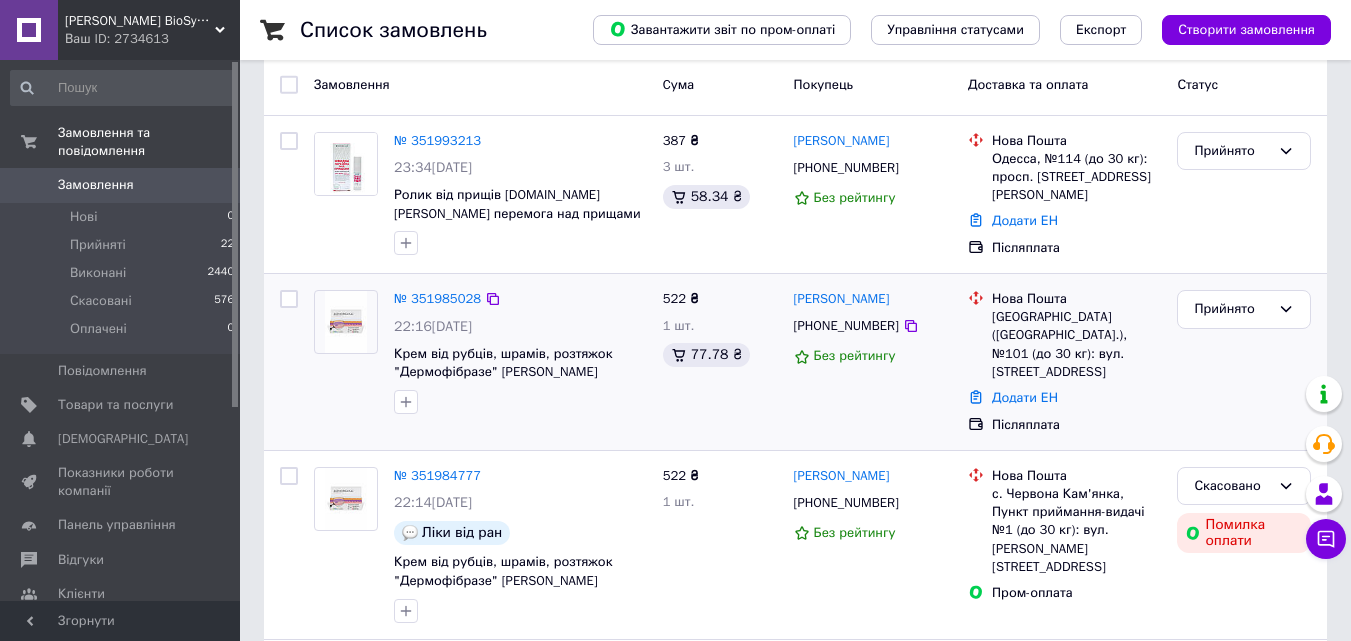 click on "522 ₴ 1 шт. 77.78 ₴" at bounding box center [720, 362] 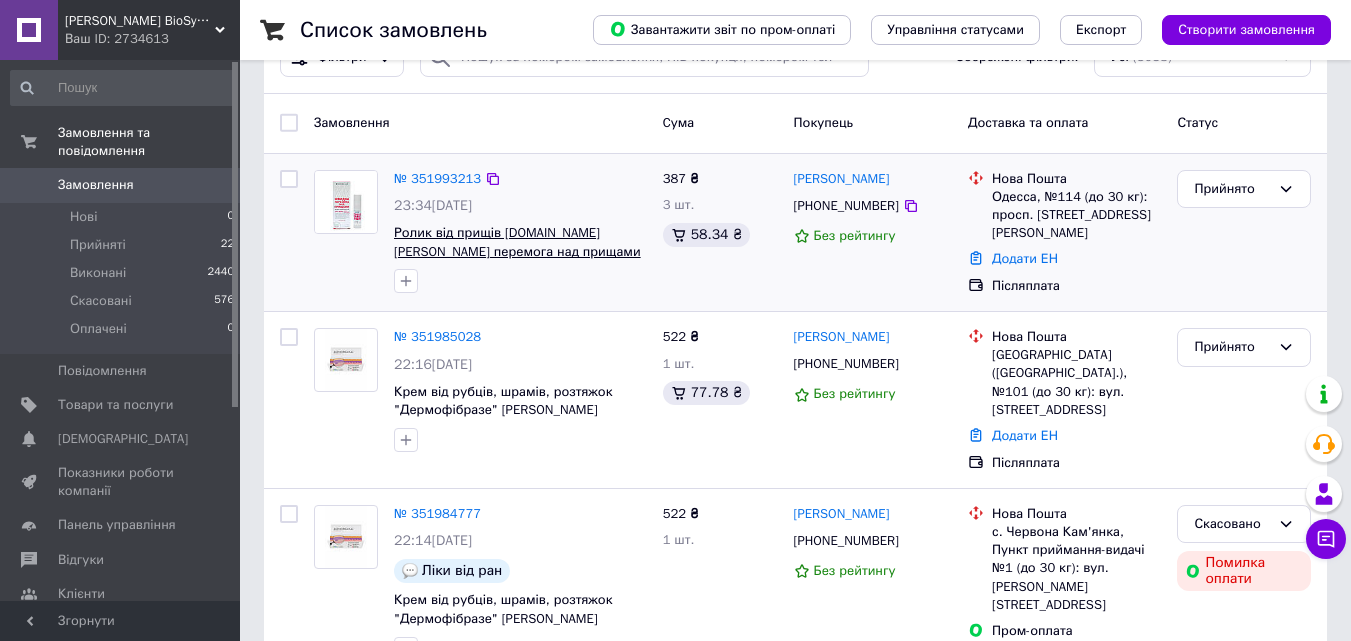 scroll, scrollTop: 0, scrollLeft: 0, axis: both 